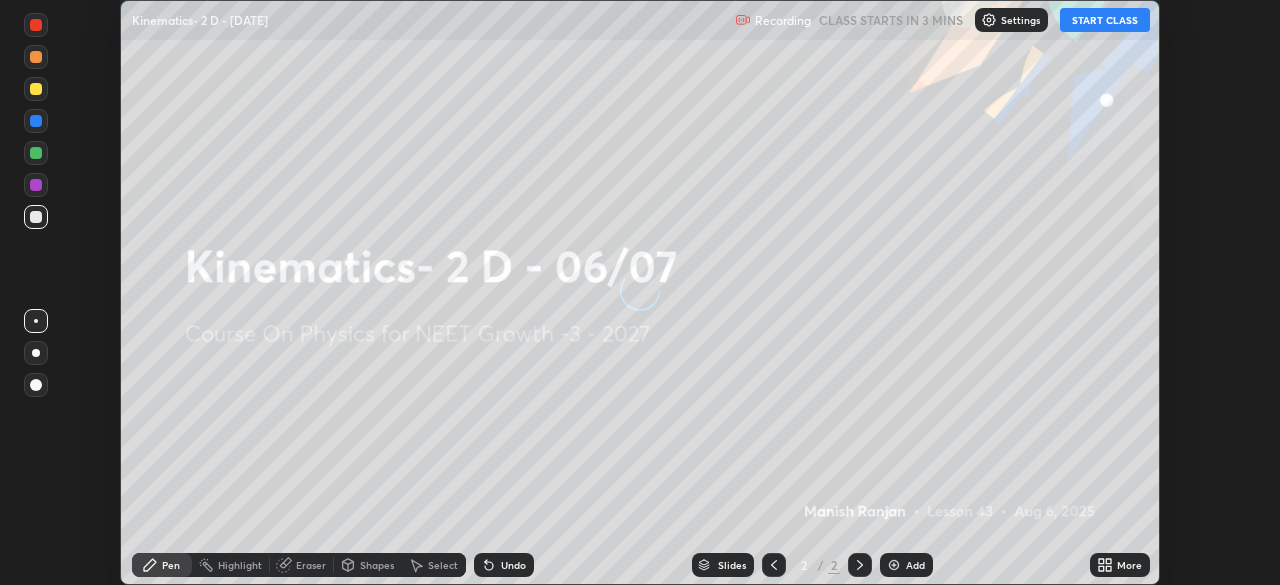 scroll, scrollTop: 0, scrollLeft: 0, axis: both 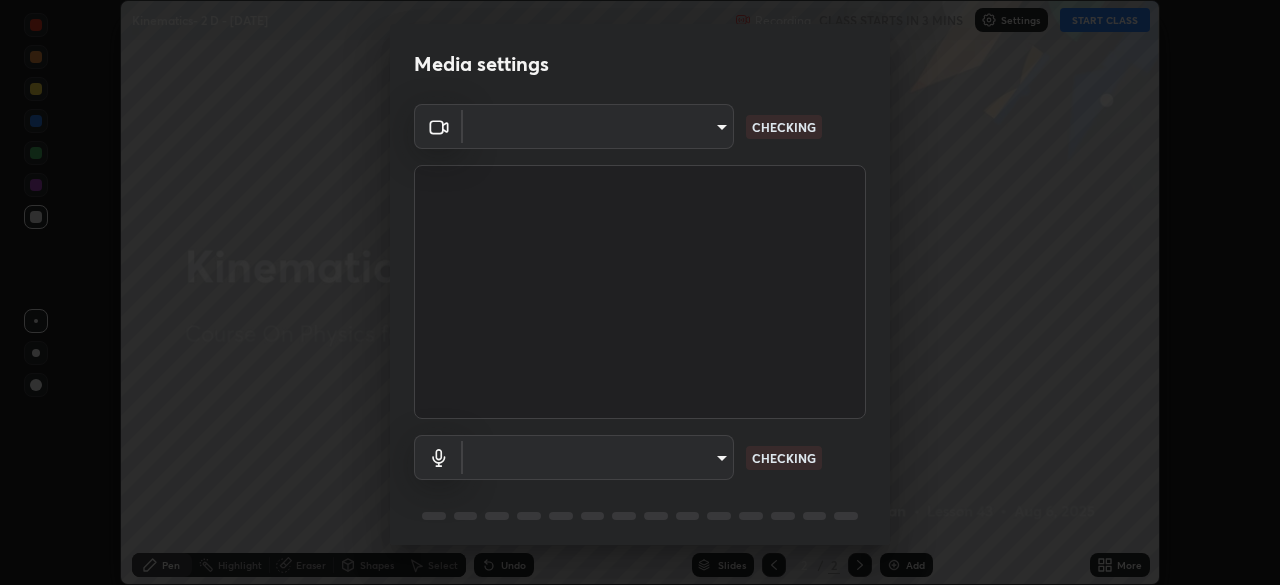 click on "Erase all Kinematics- 2 D - [DATE] Recording CLASS STARTS IN 3 MINS Settings START CLASS Setting up your live class Kinematics- 2 D - [DATE] • L43 of Course On Physics for NEET Growth -3 - [YEAR] [NAME] Pen Highlight Eraser Shapes Select Undo Slides 2 / 2 Add More No doubts shared Encourage your learners to ask a doubt for better clarity Report an issue Reason for reporting Buffering Chat not working Audio - Video sync issue Educator video quality low ​ Attach an image Report Media settings ​ CHECKING ​ CHECKING 1 / 5 Next" at bounding box center [640, 292] 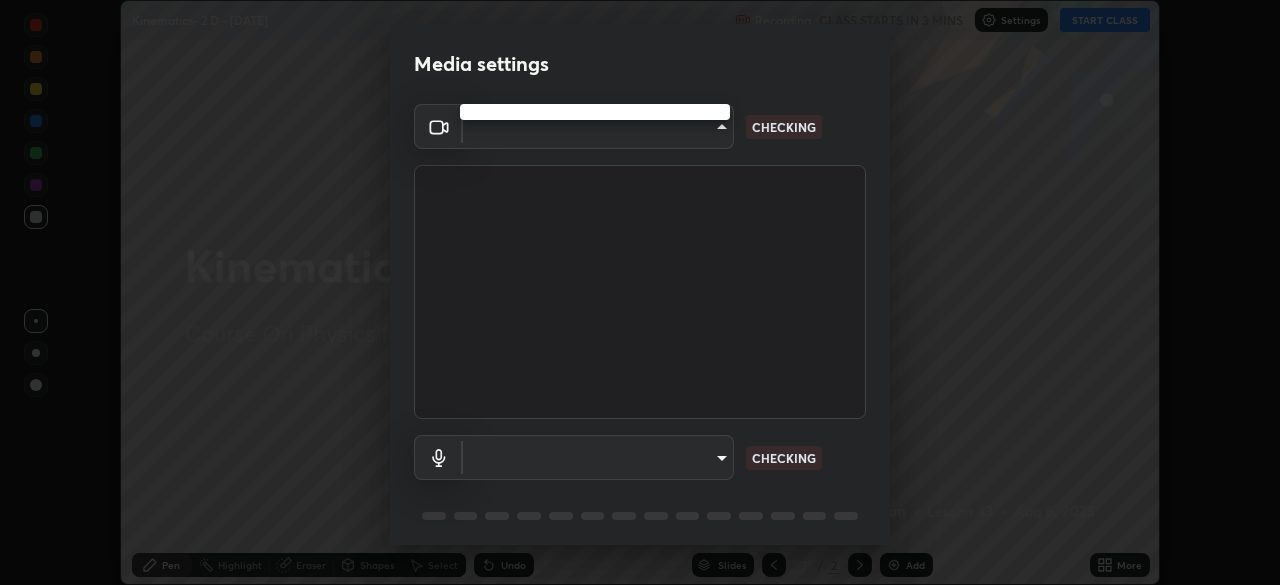 click at bounding box center [640, 292] 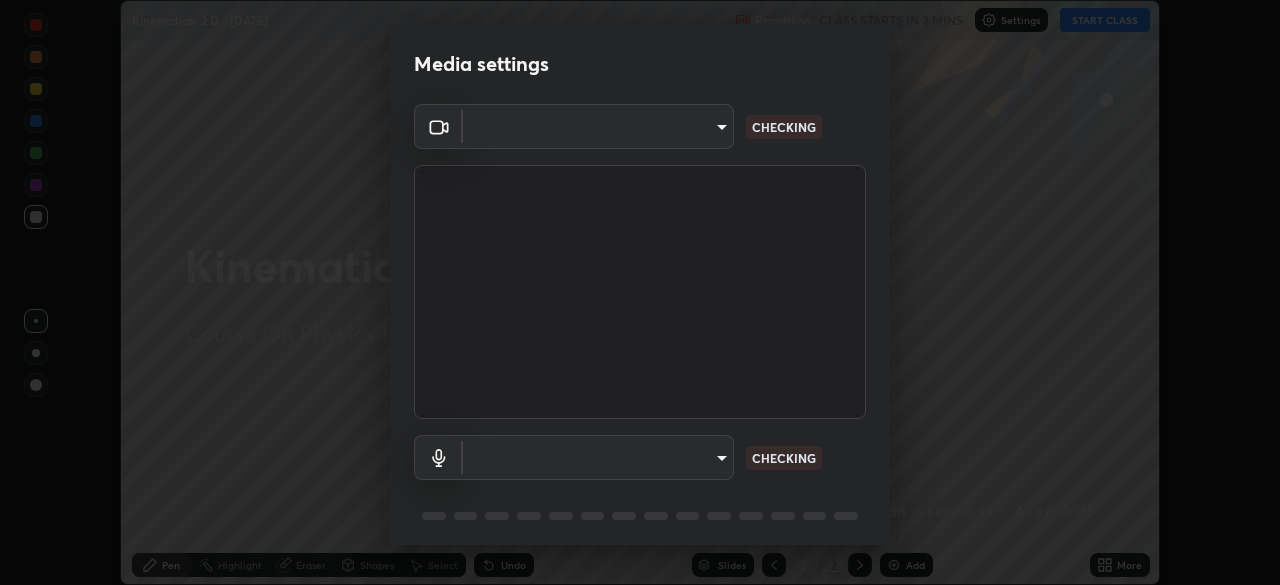 type on "23f9ab4963ea7bf9f5a0f139eca0a7722ce6801474d7e6497cd6fb859b15e8b8" 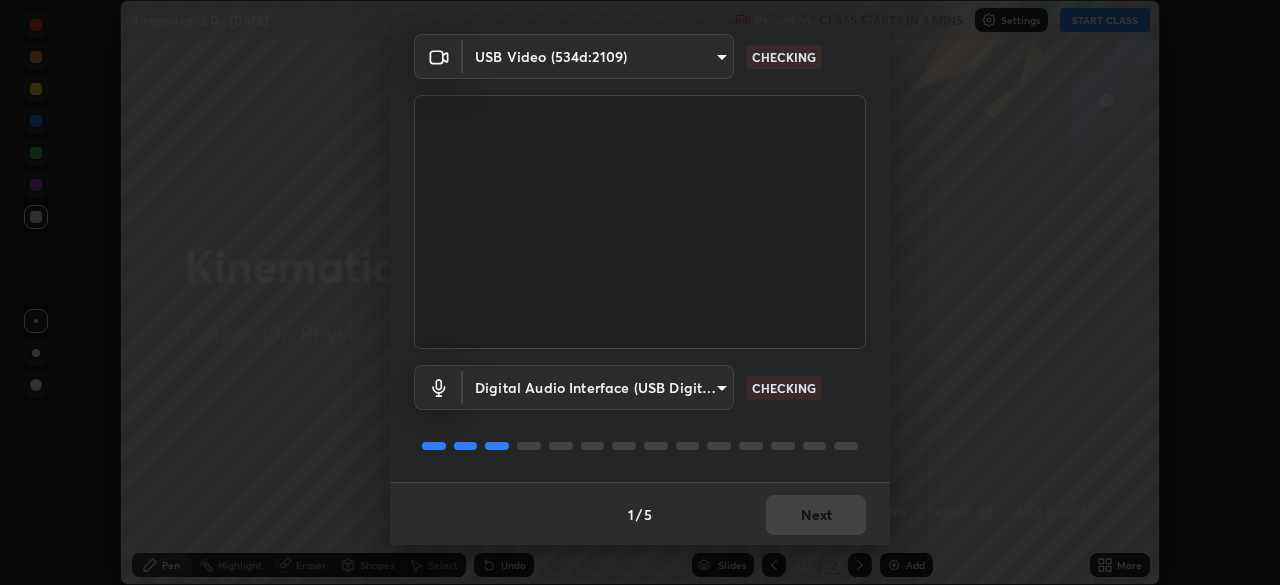 scroll, scrollTop: 71, scrollLeft: 0, axis: vertical 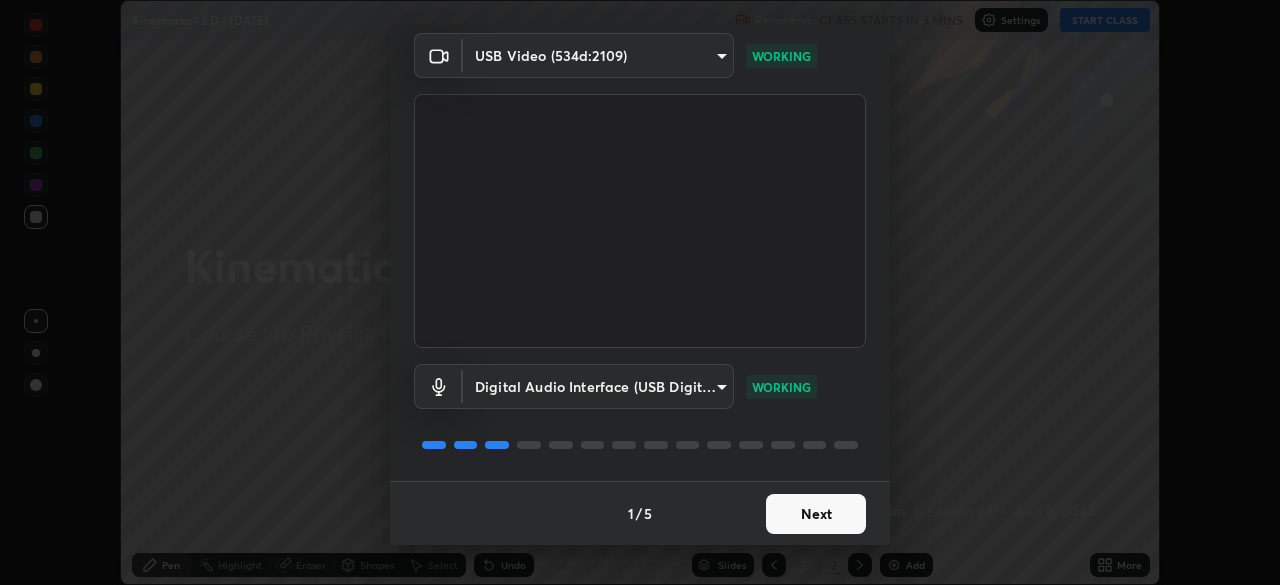 click on "Next" at bounding box center [816, 514] 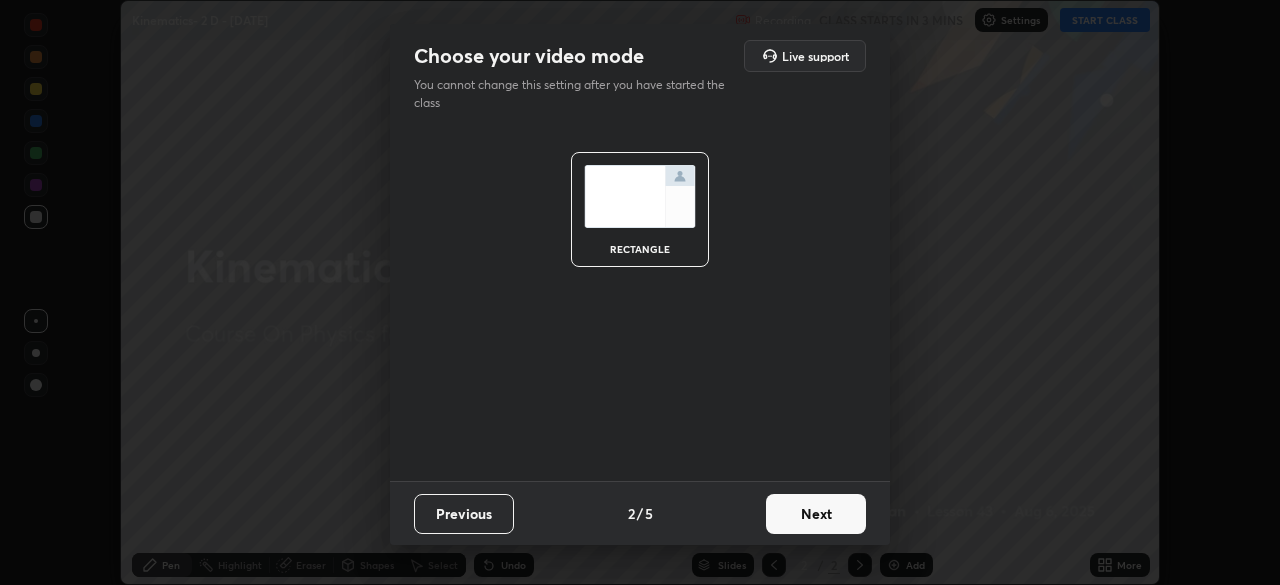 scroll, scrollTop: 0, scrollLeft: 0, axis: both 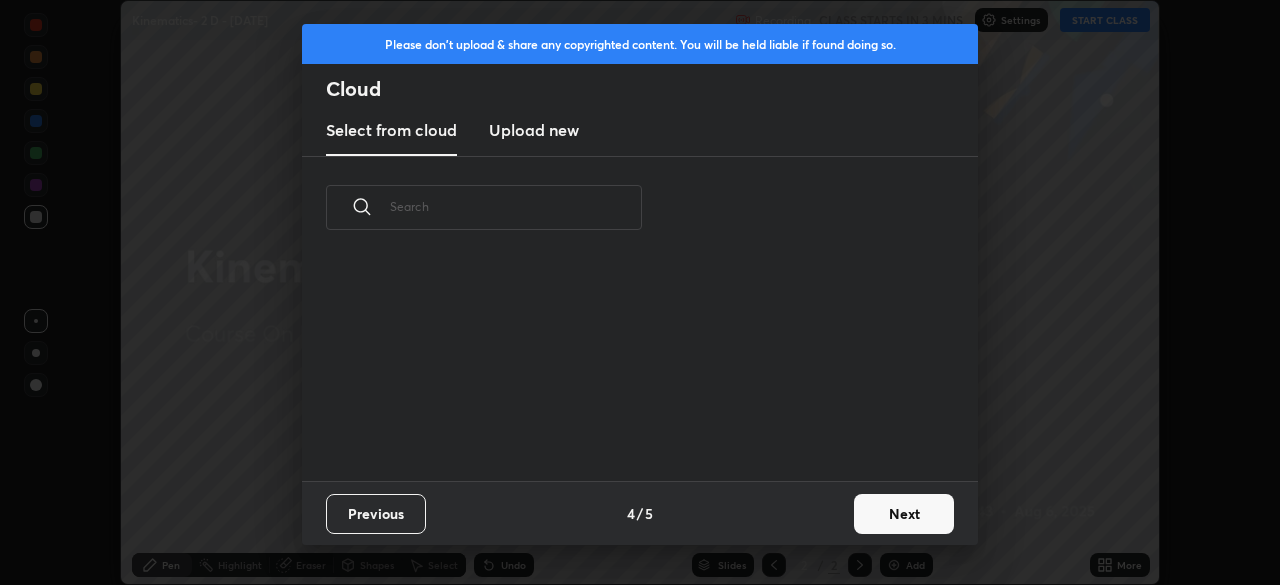 click on "Next" at bounding box center [904, 514] 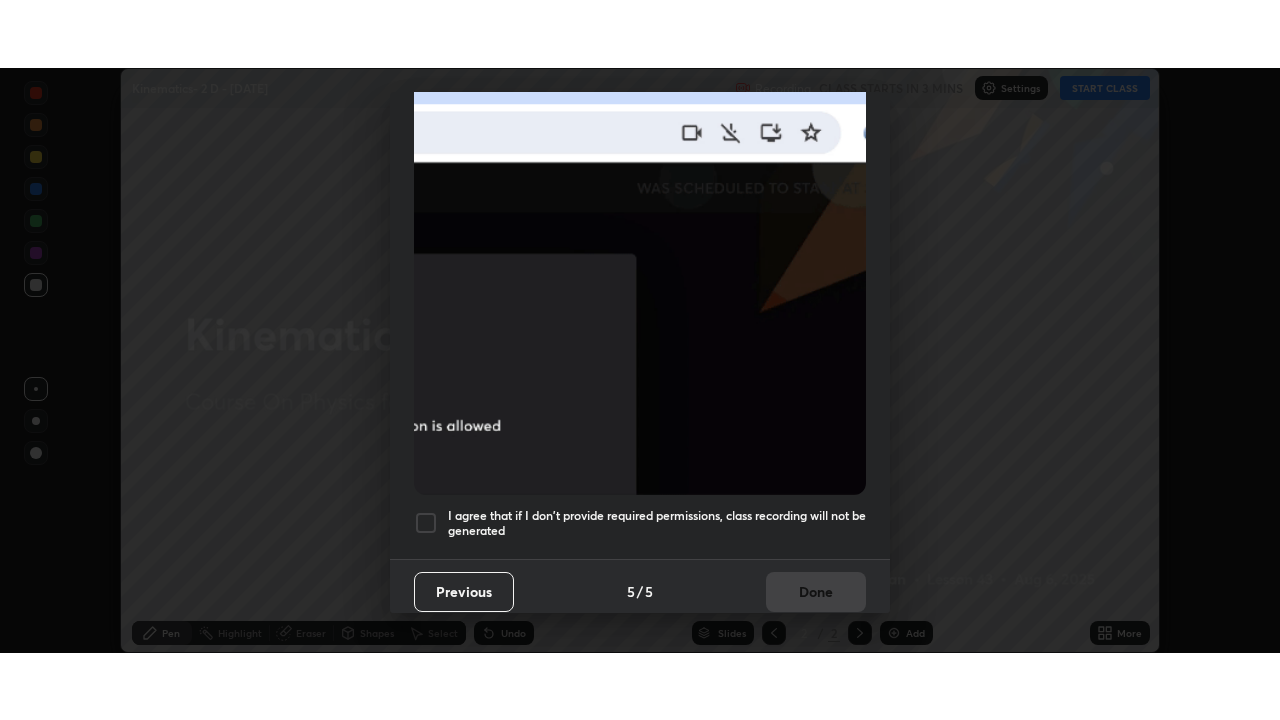 scroll, scrollTop: 479, scrollLeft: 0, axis: vertical 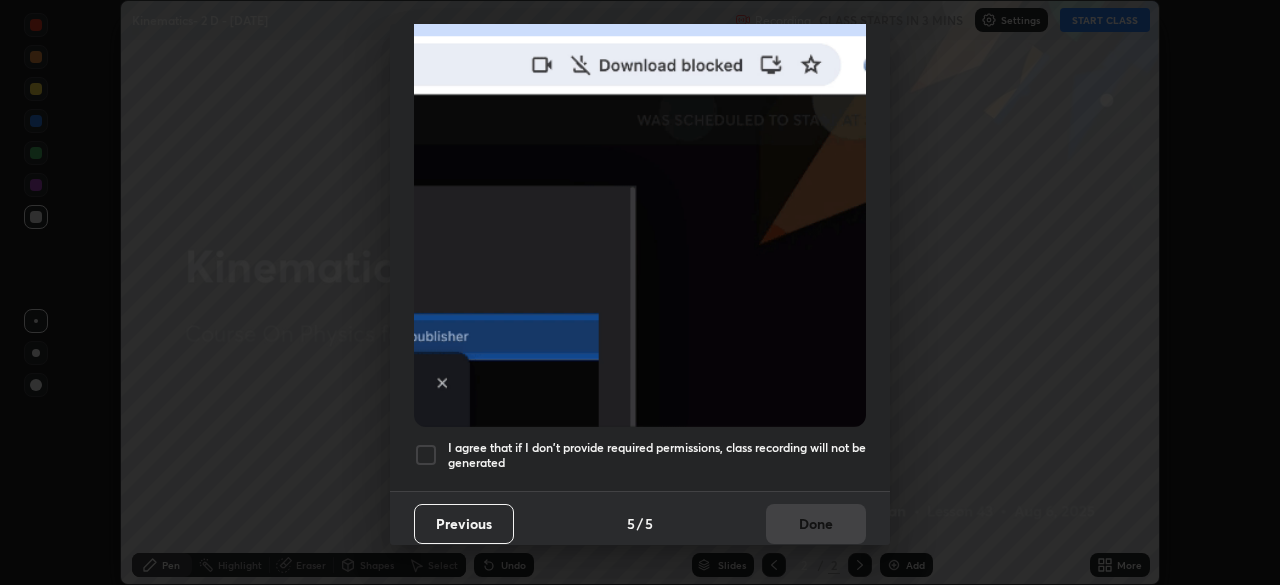 click at bounding box center [426, 455] 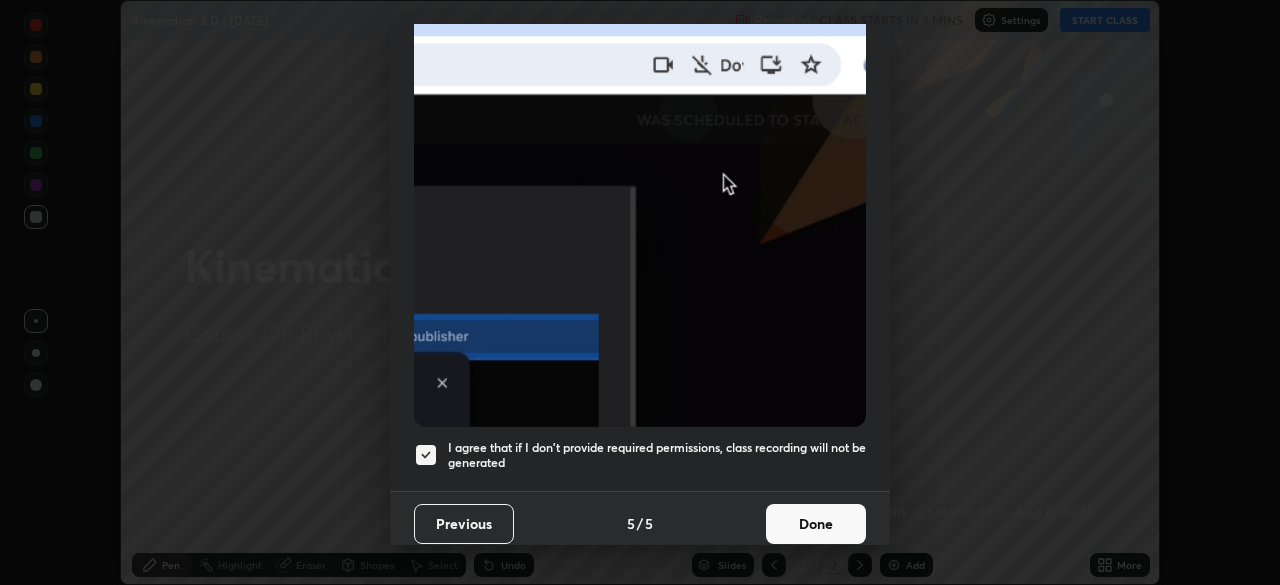 click on "Done" at bounding box center [816, 524] 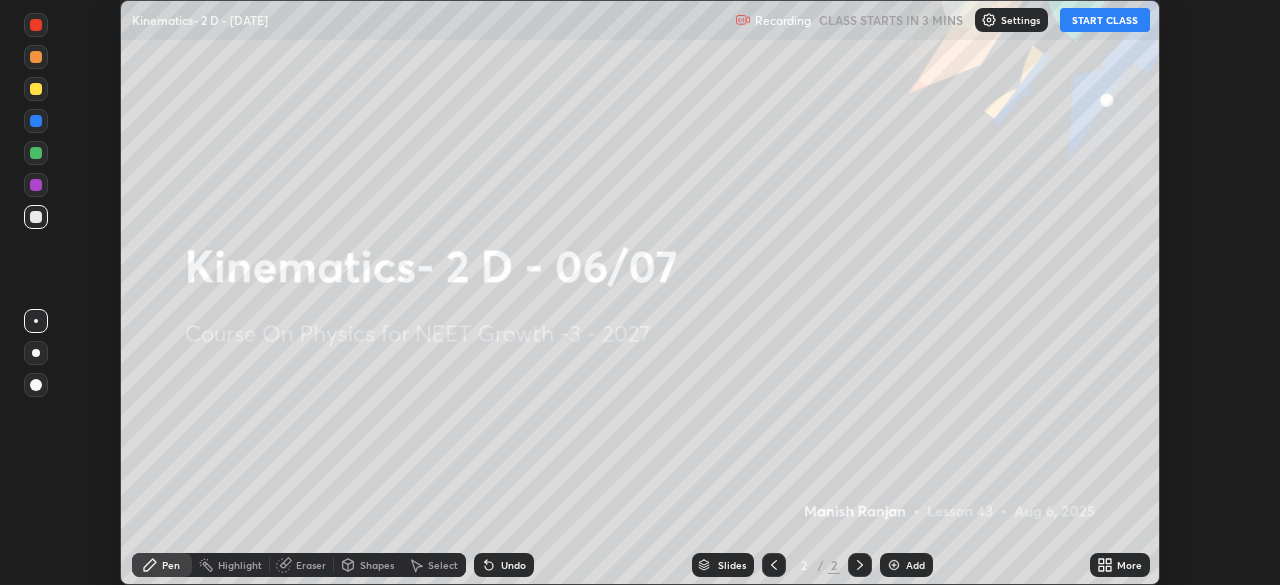 click 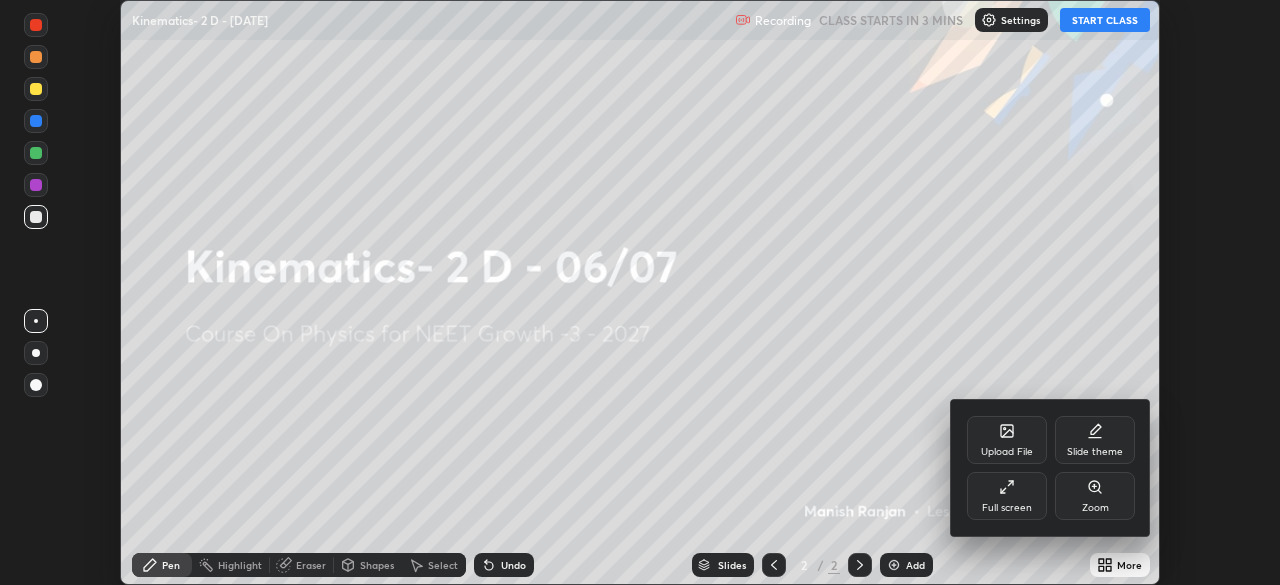 click on "Full screen" at bounding box center [1007, 496] 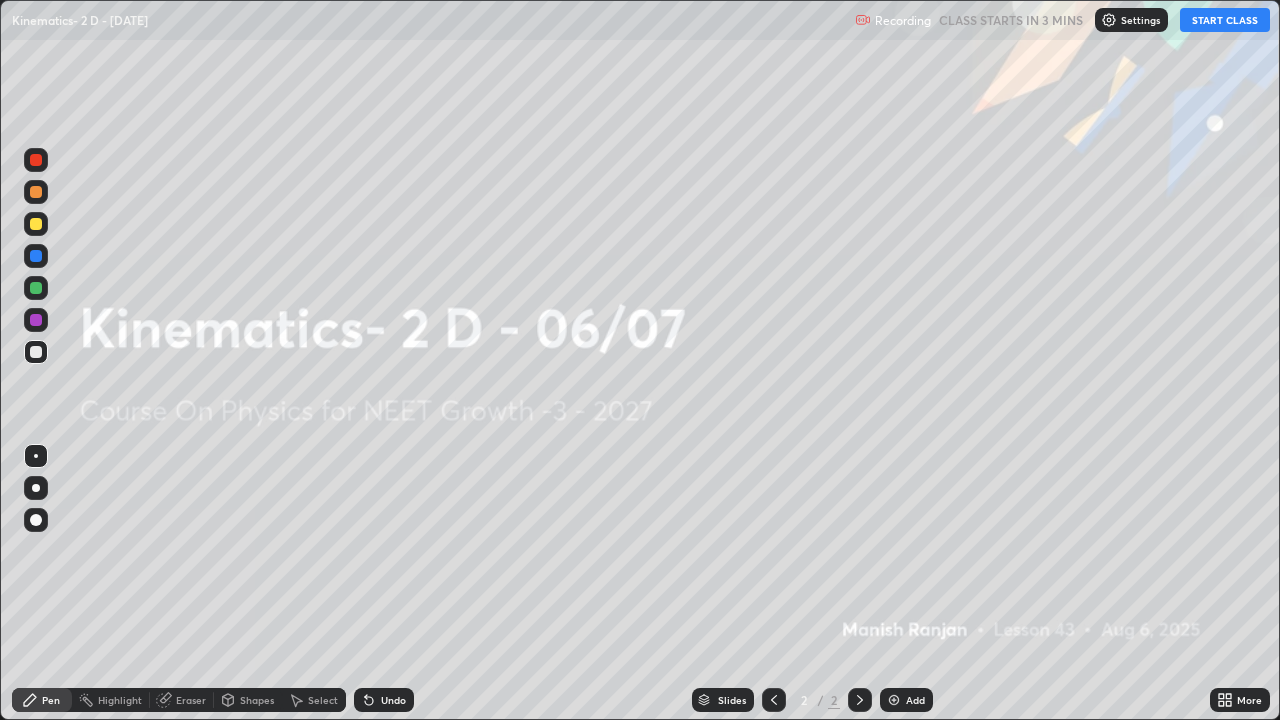 scroll, scrollTop: 99280, scrollLeft: 98720, axis: both 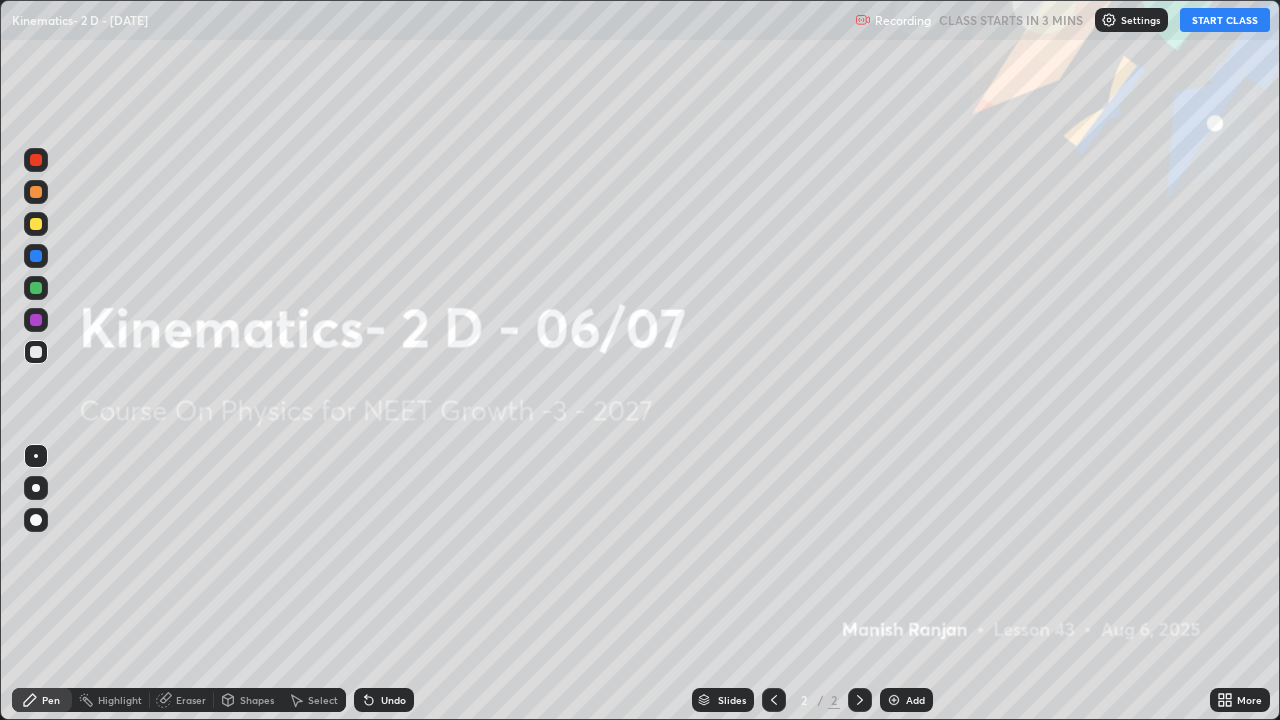 click at bounding box center [1109, 20] 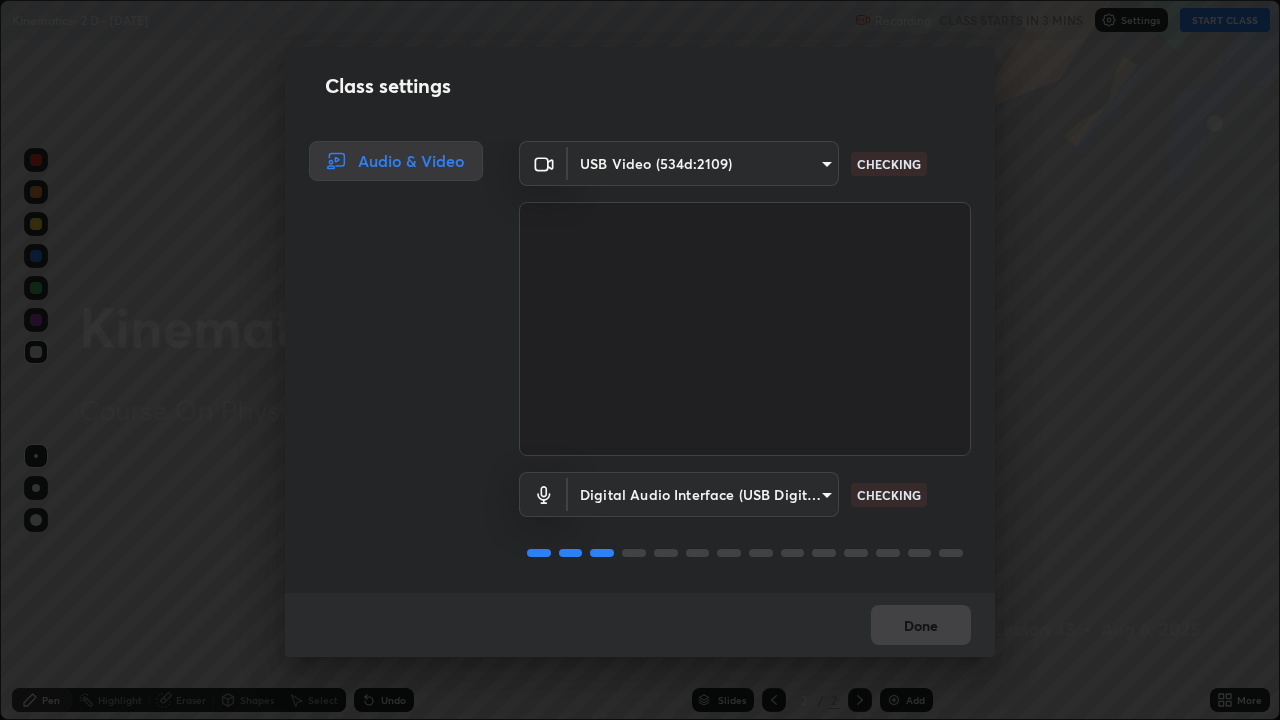 scroll, scrollTop: 2, scrollLeft: 0, axis: vertical 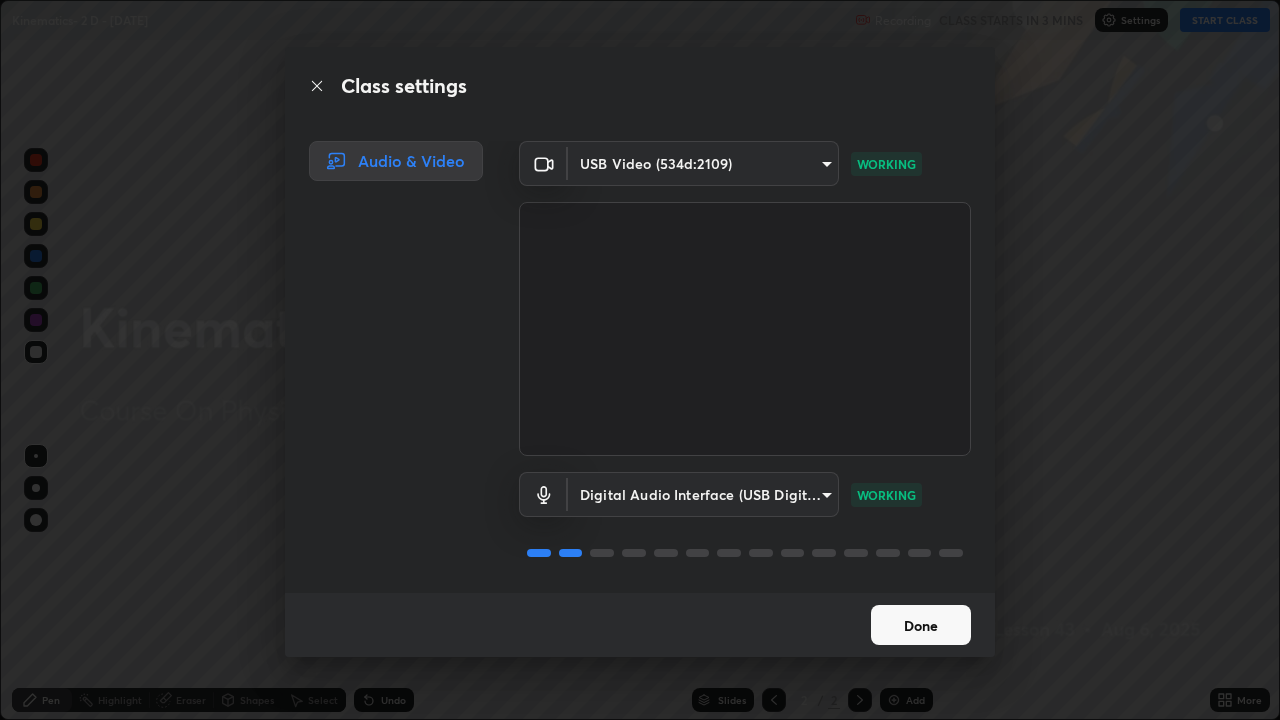 click on "Done" at bounding box center [921, 625] 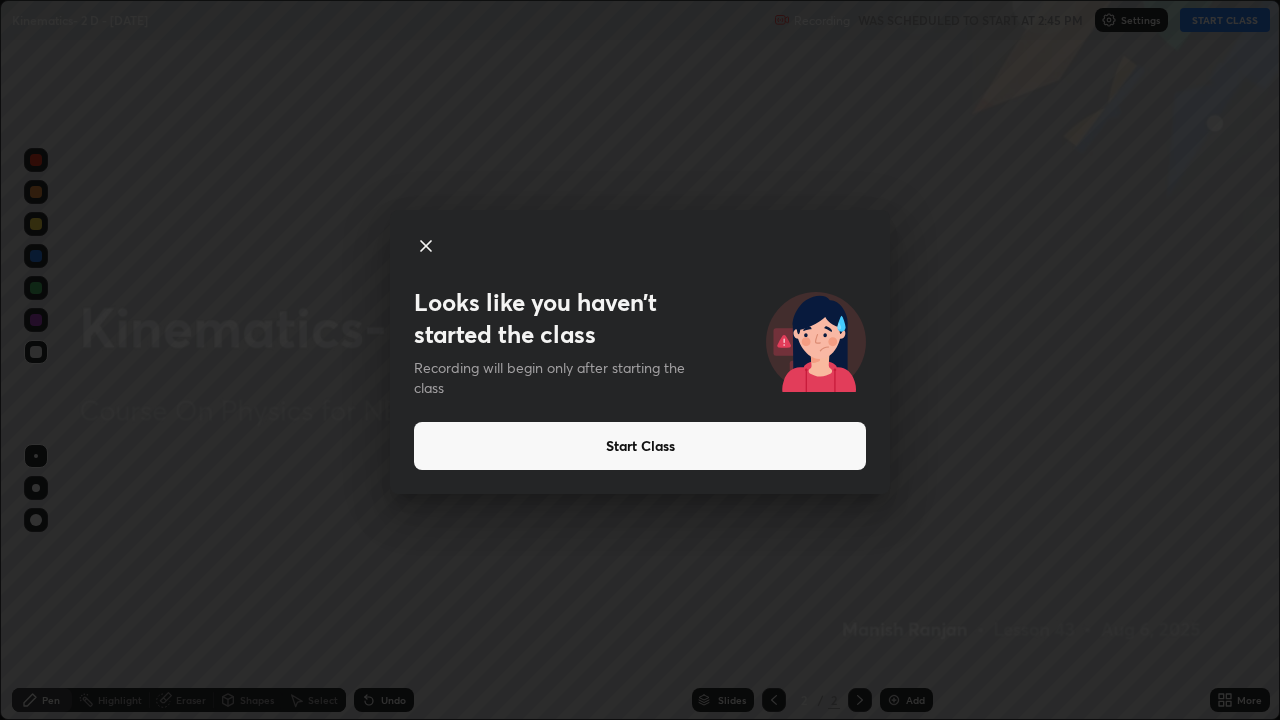 click on "Start Class" at bounding box center (640, 446) 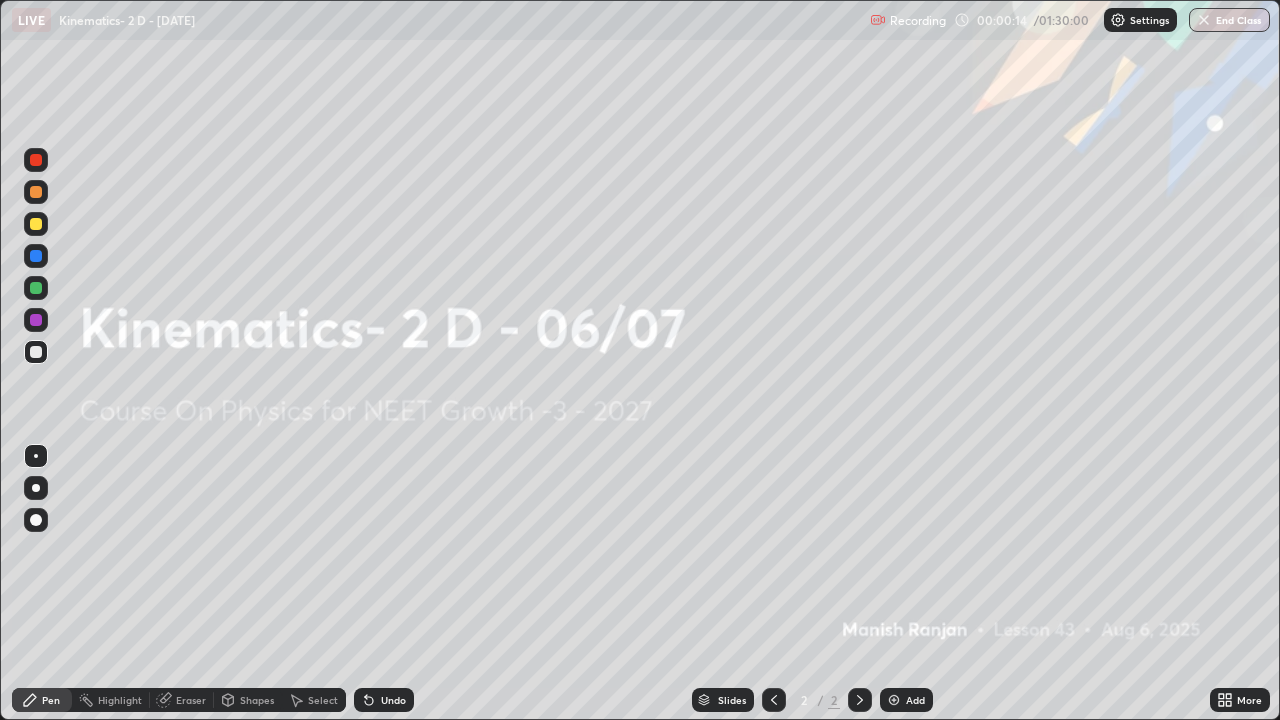 click at bounding box center [894, 700] 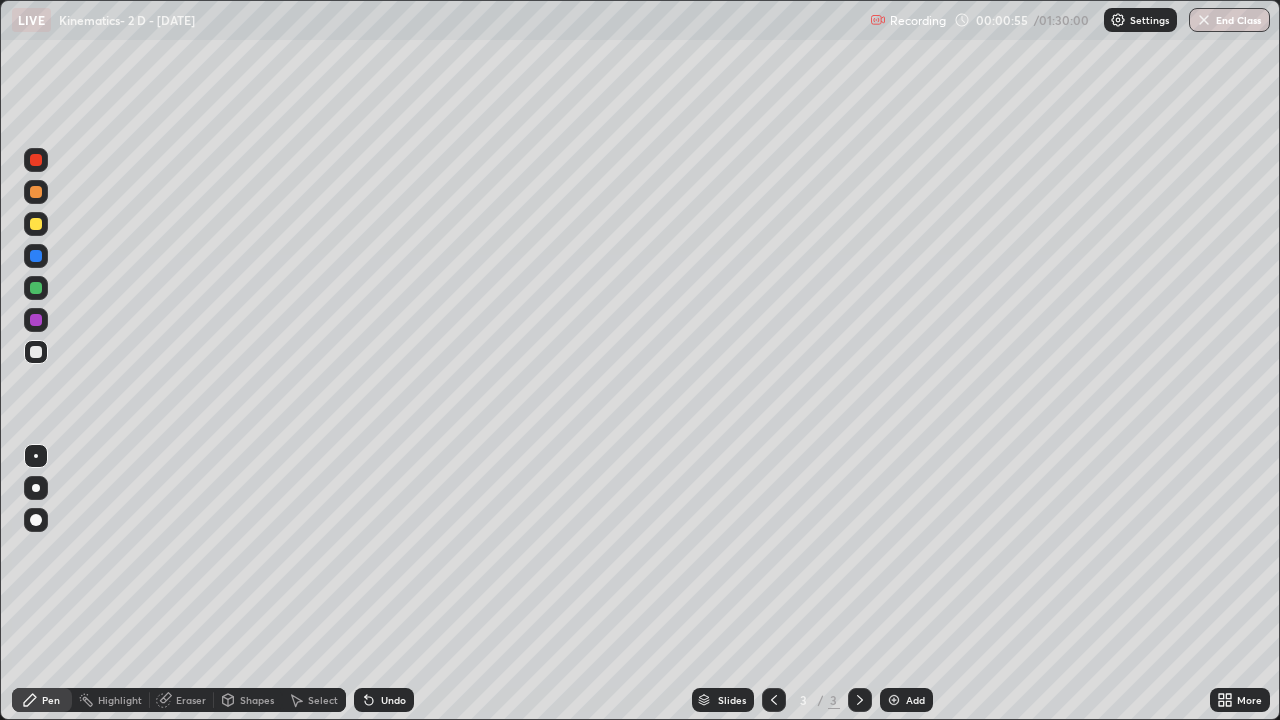 click at bounding box center (36, 224) 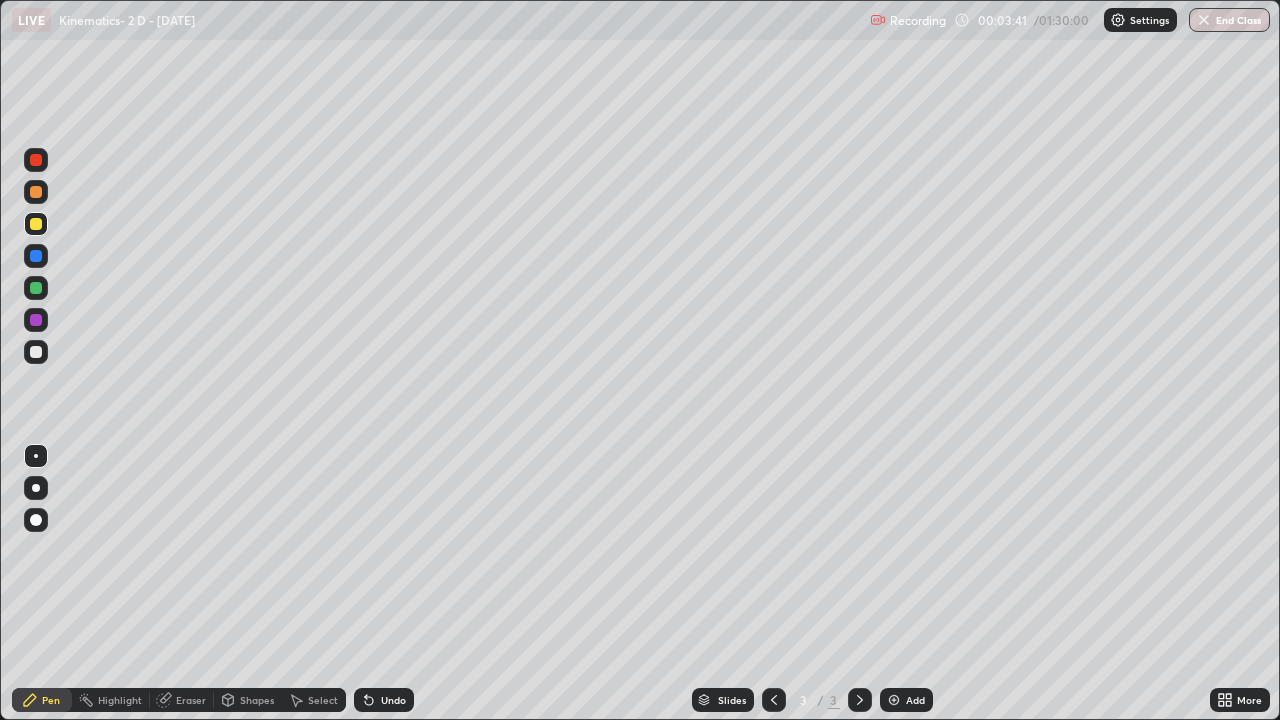 click at bounding box center (36, 352) 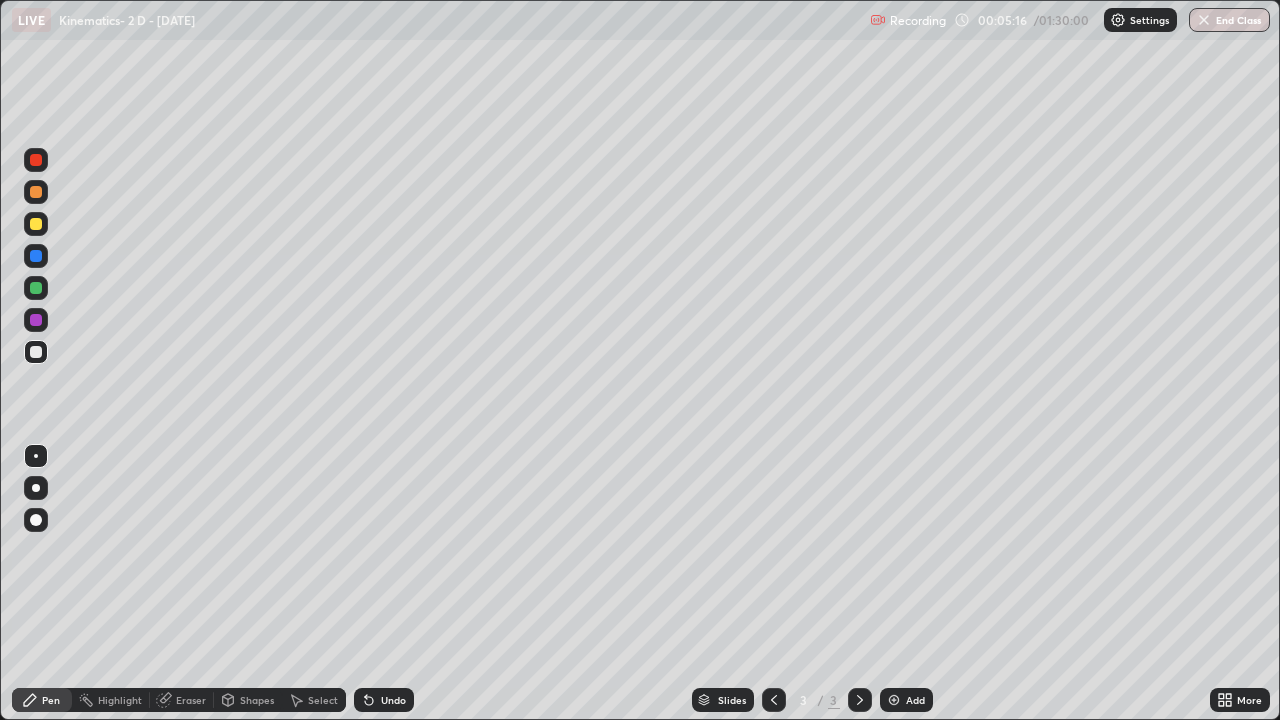 click at bounding box center (894, 700) 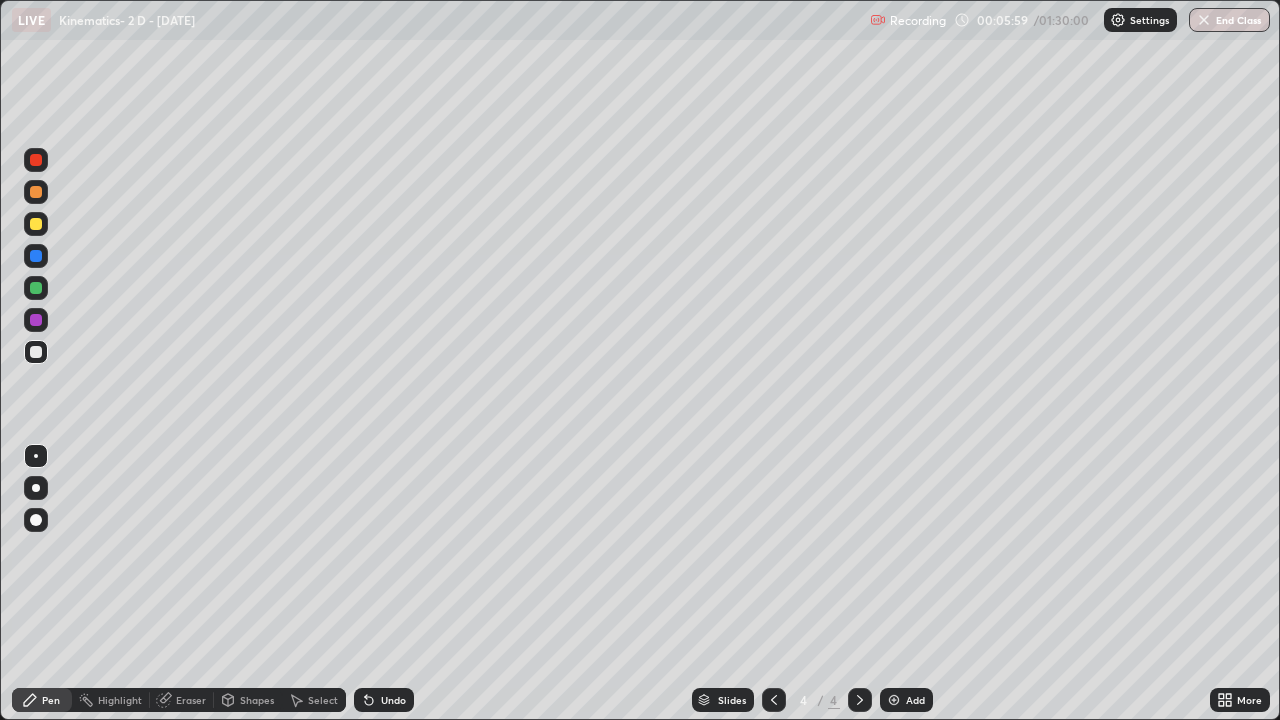 click at bounding box center (36, 224) 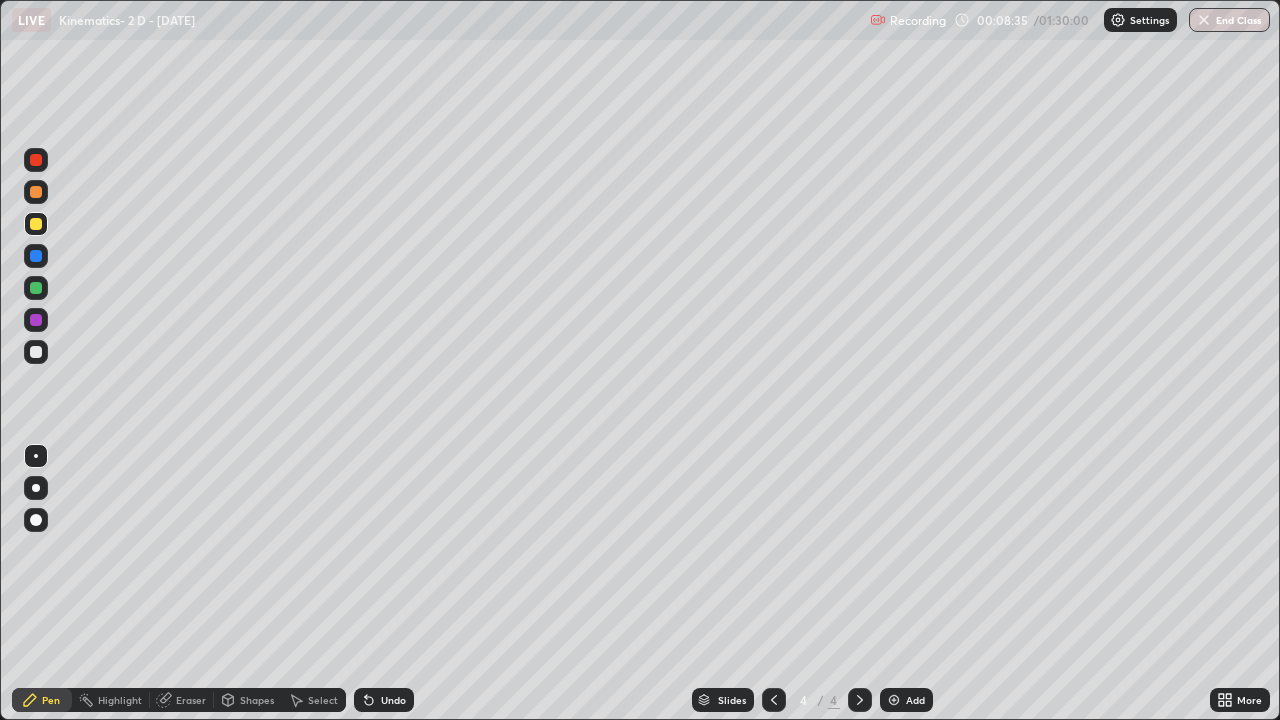 click at bounding box center (894, 700) 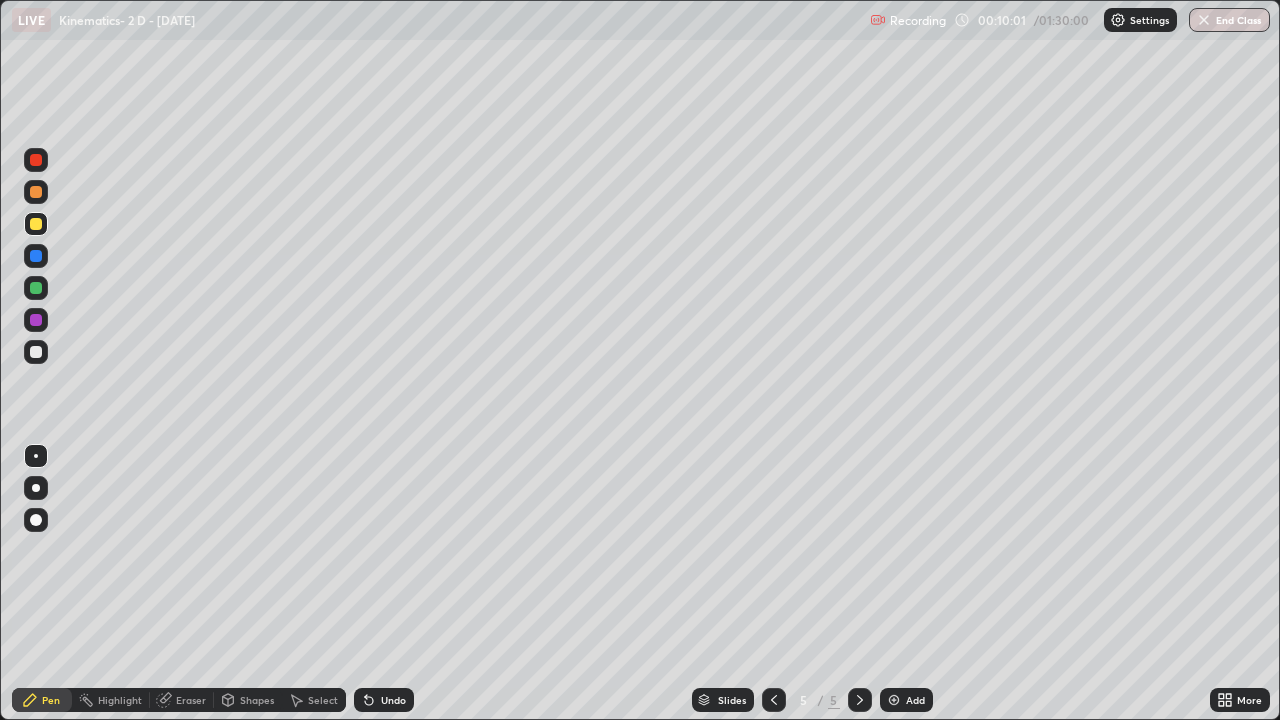 click at bounding box center [36, 352] 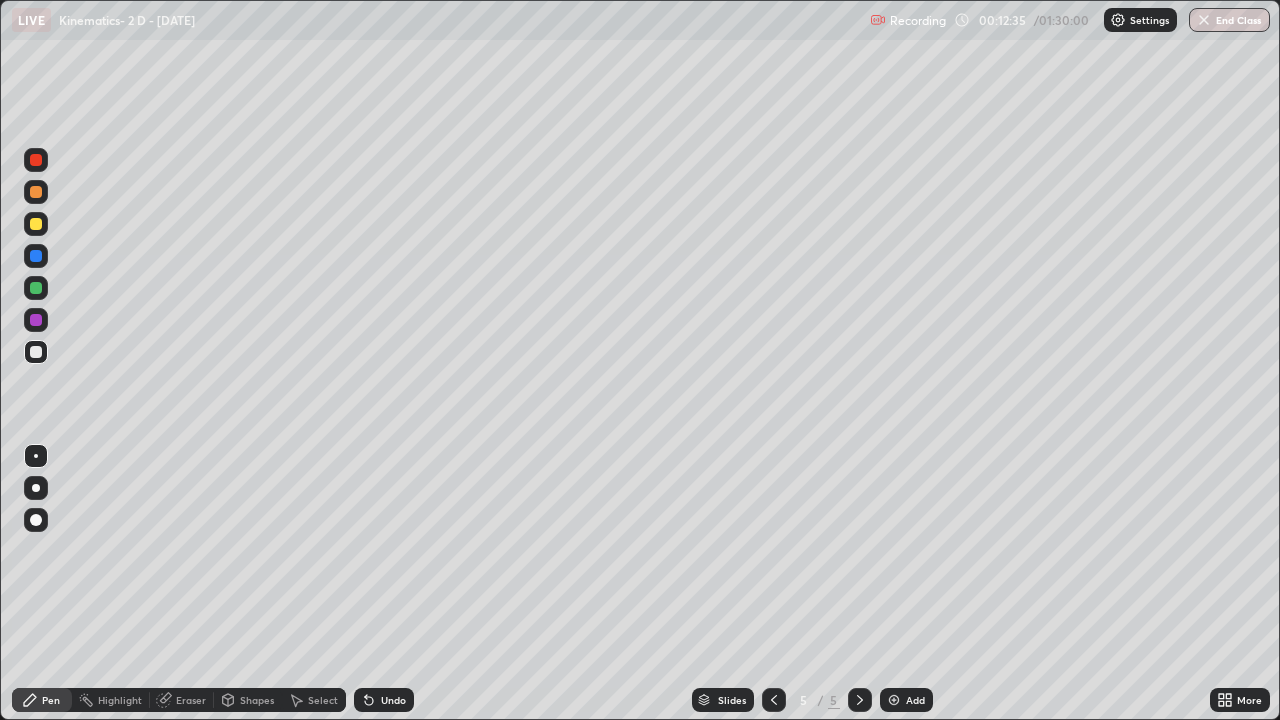 click on "Add" at bounding box center [915, 700] 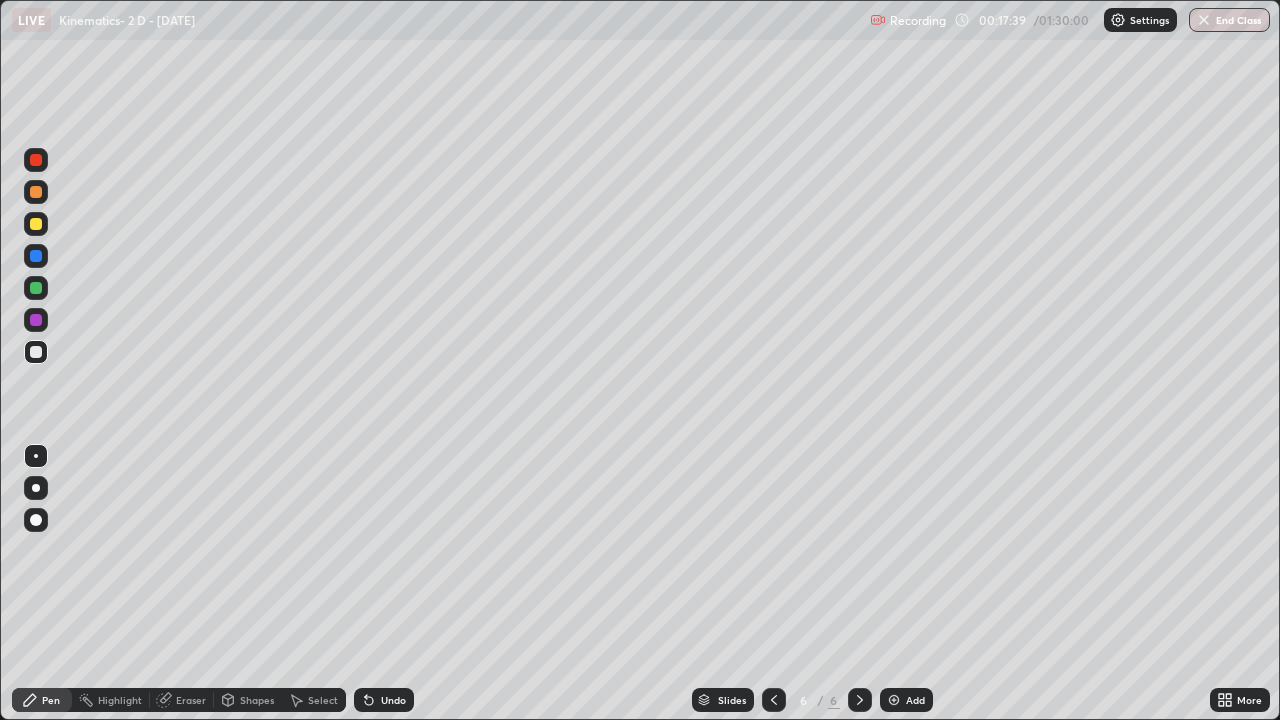 click at bounding box center (894, 700) 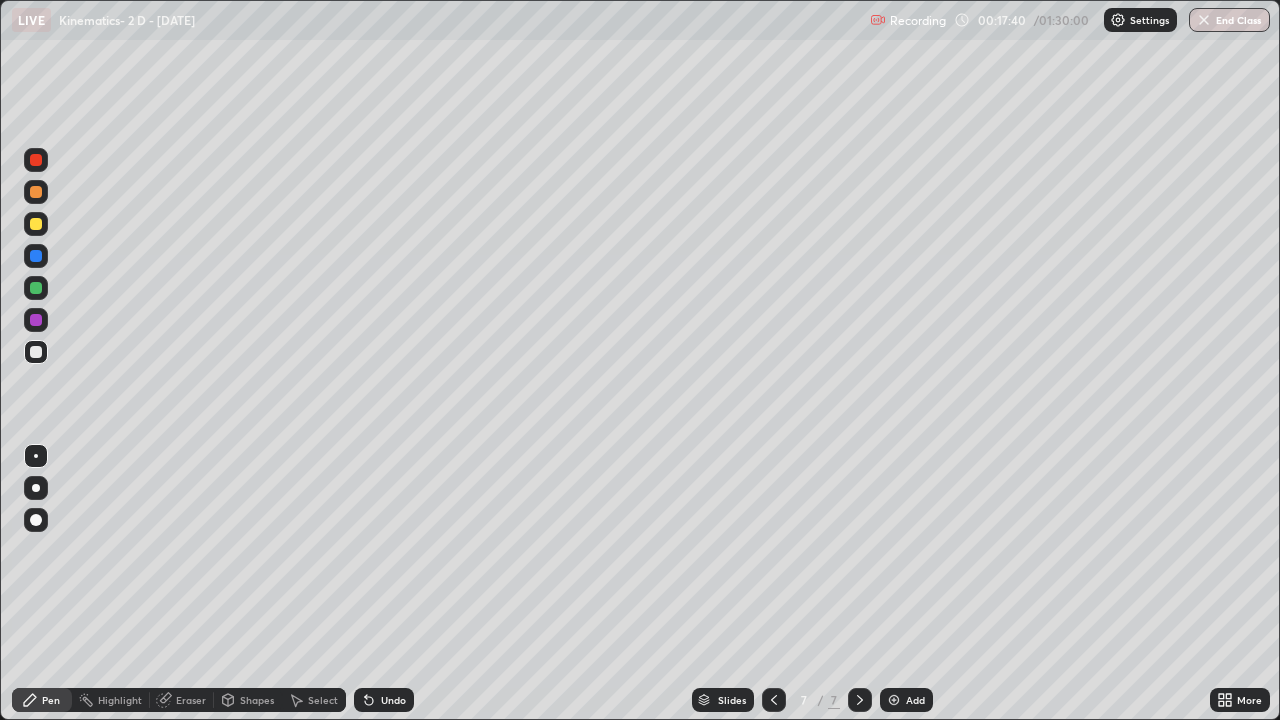 click at bounding box center [36, 224] 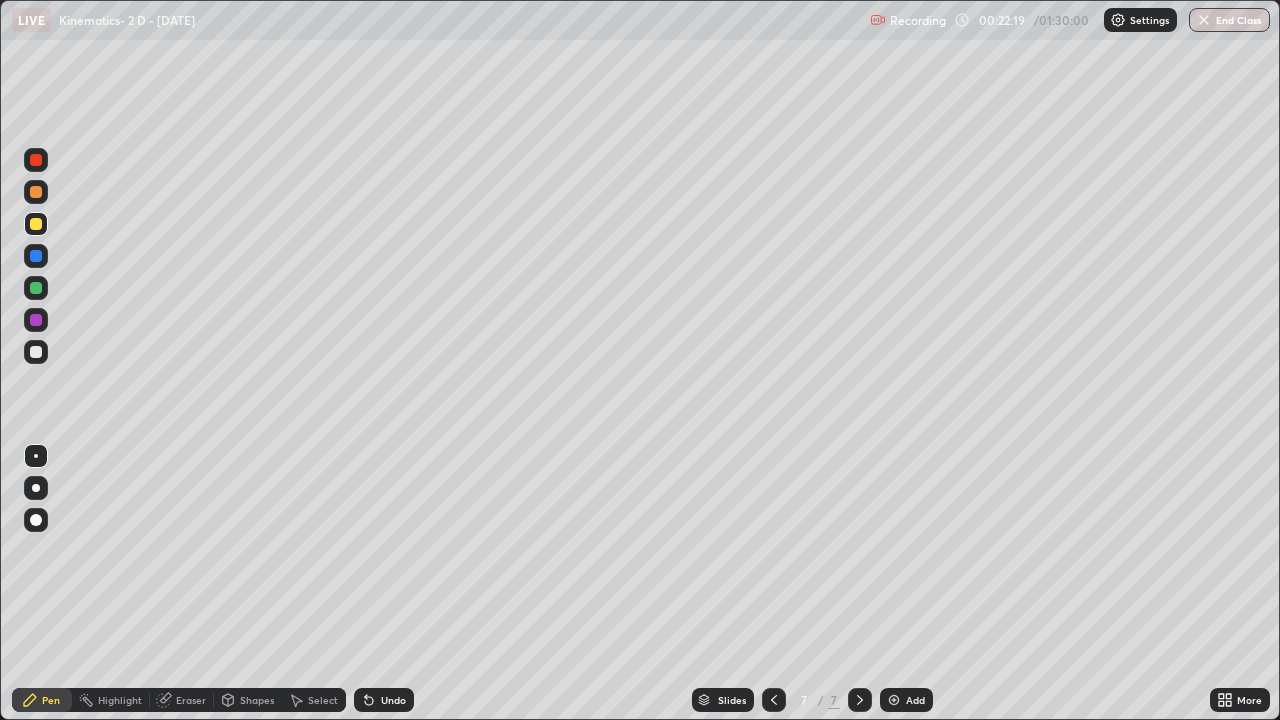 click at bounding box center [36, 352] 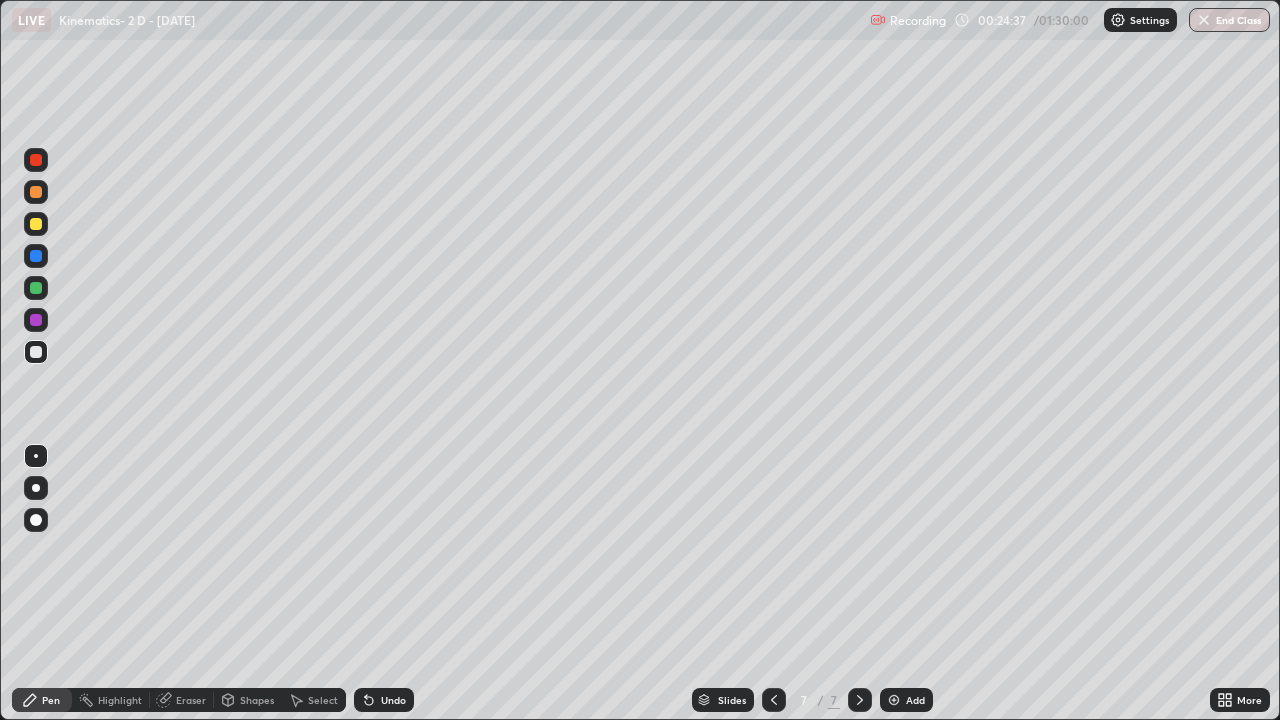 click at bounding box center [36, 224] 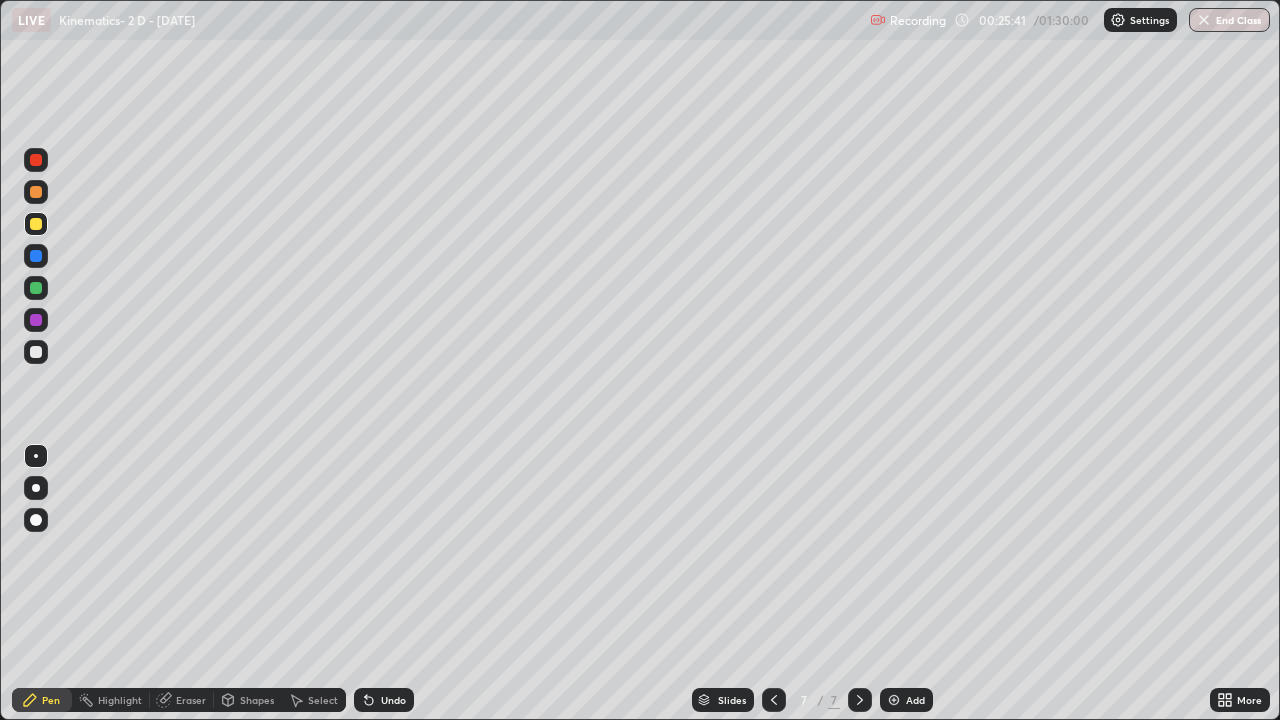 click at bounding box center (36, 352) 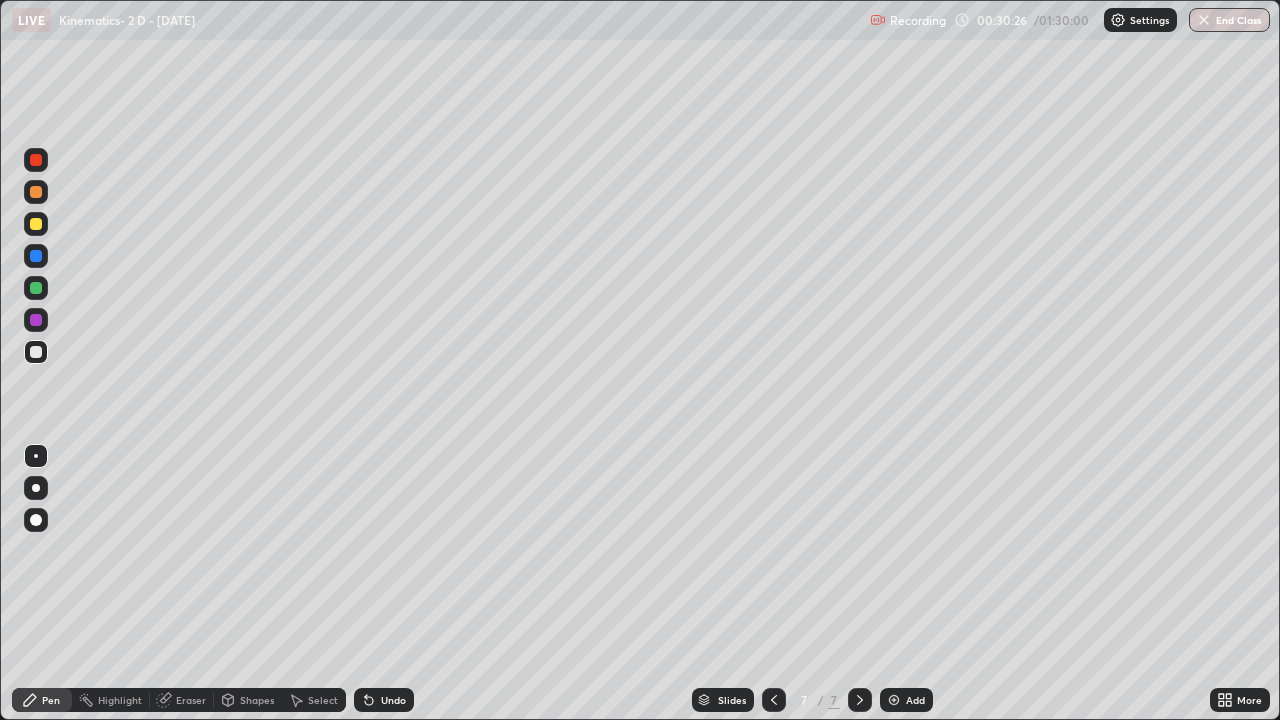 click at bounding box center [36, 224] 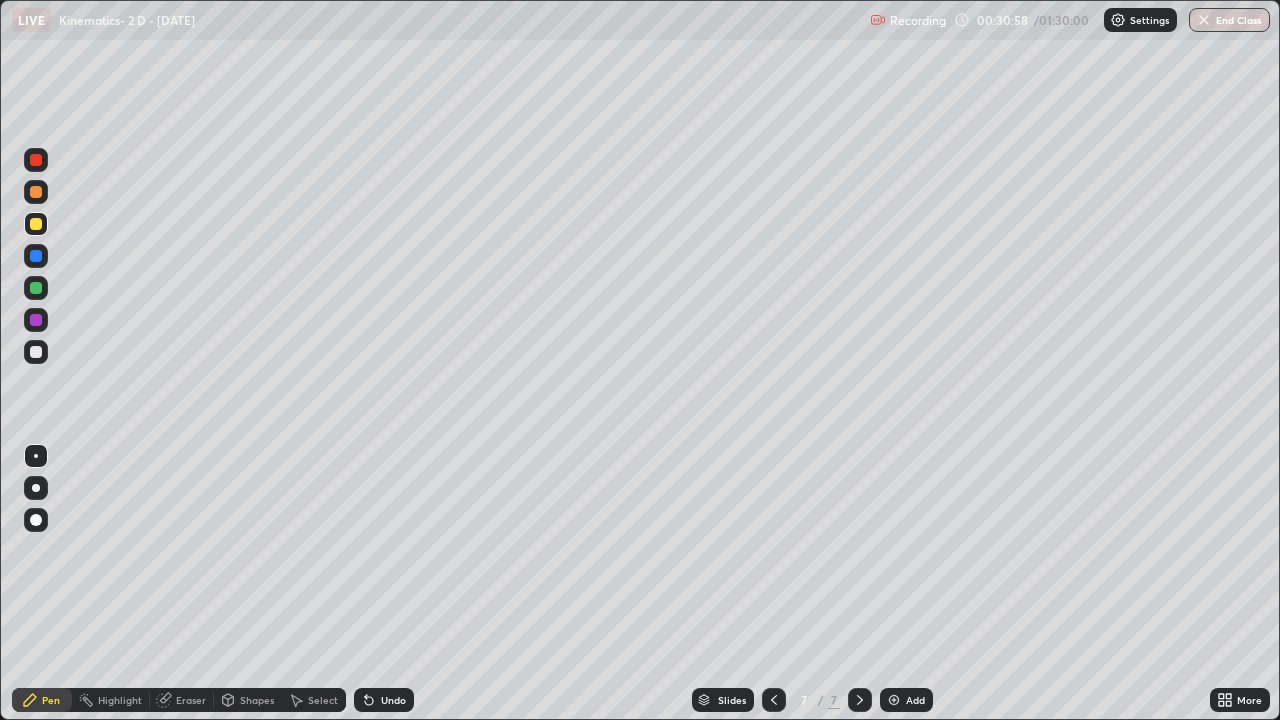 click on "Eraser" at bounding box center (191, 700) 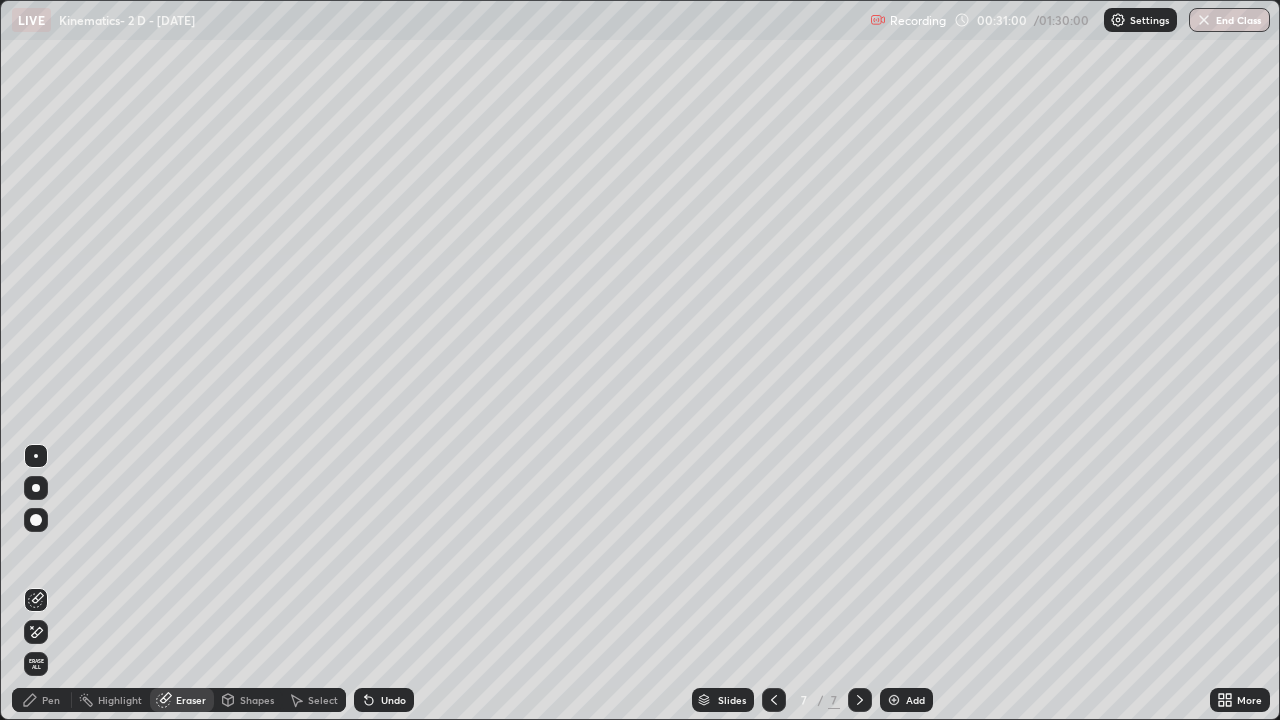 click on "Pen" at bounding box center [51, 700] 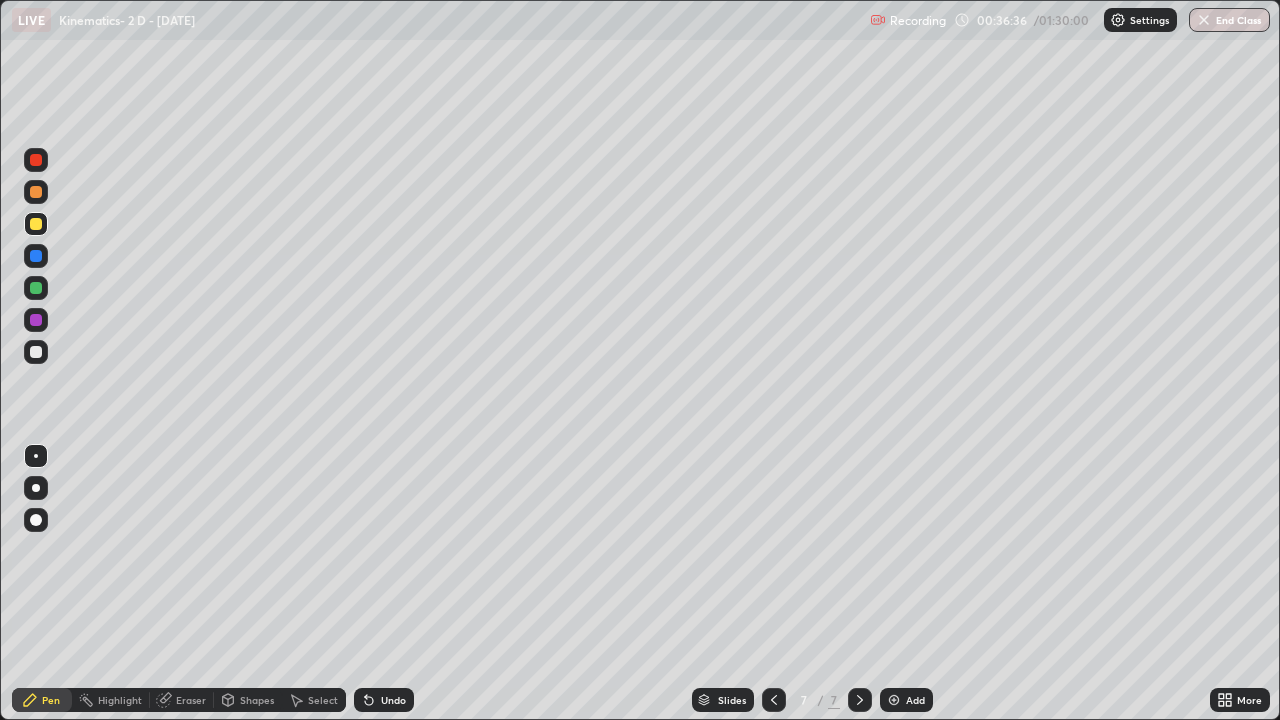 click on "Add" at bounding box center (906, 700) 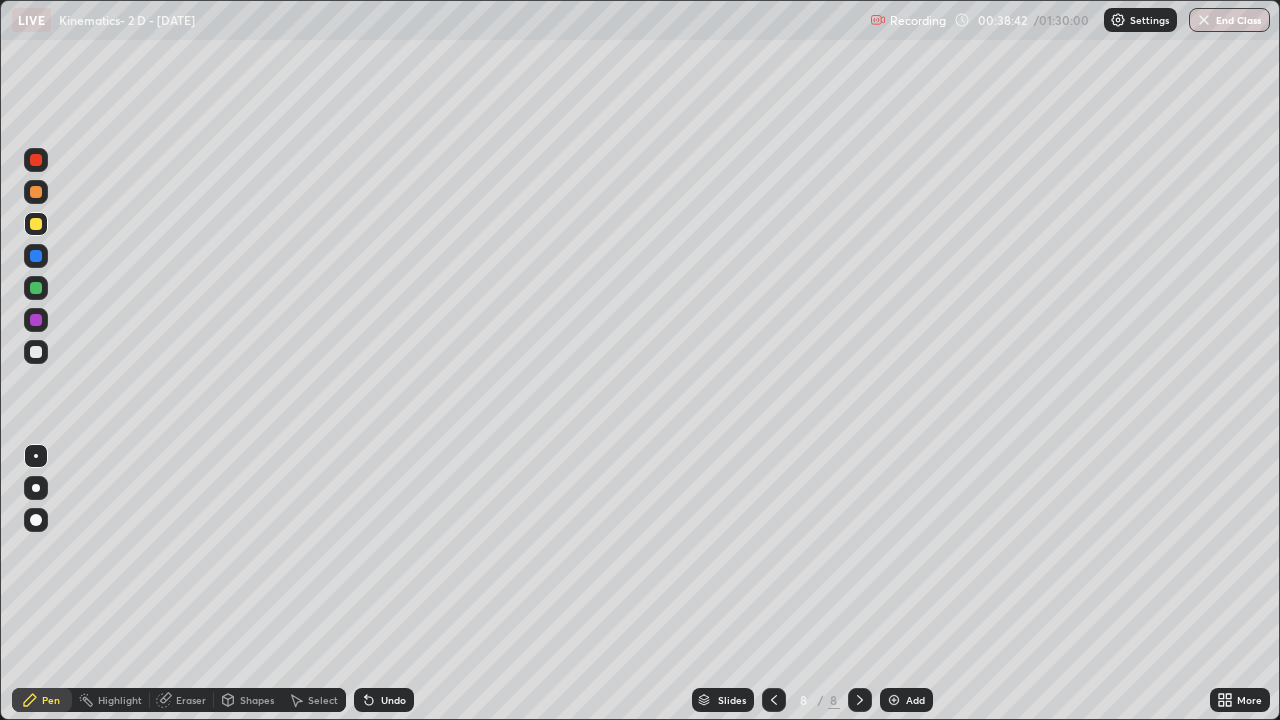 click on "Add" at bounding box center [906, 700] 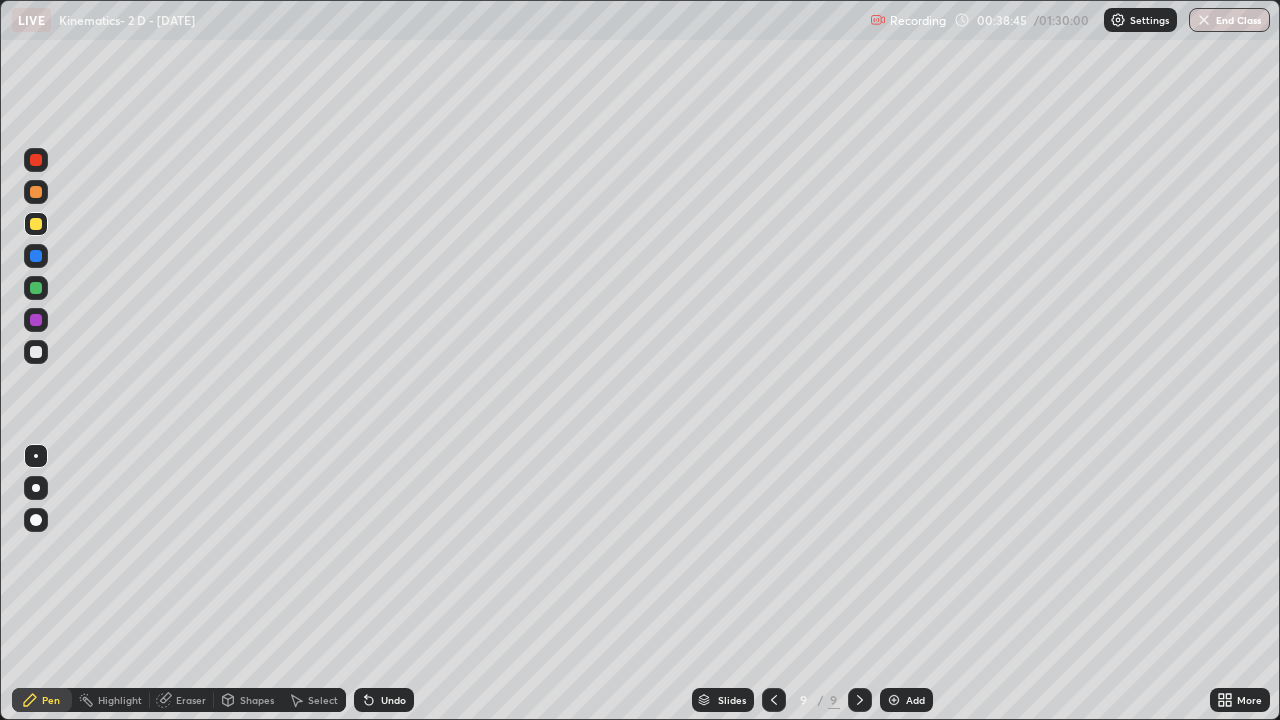 click at bounding box center (36, 224) 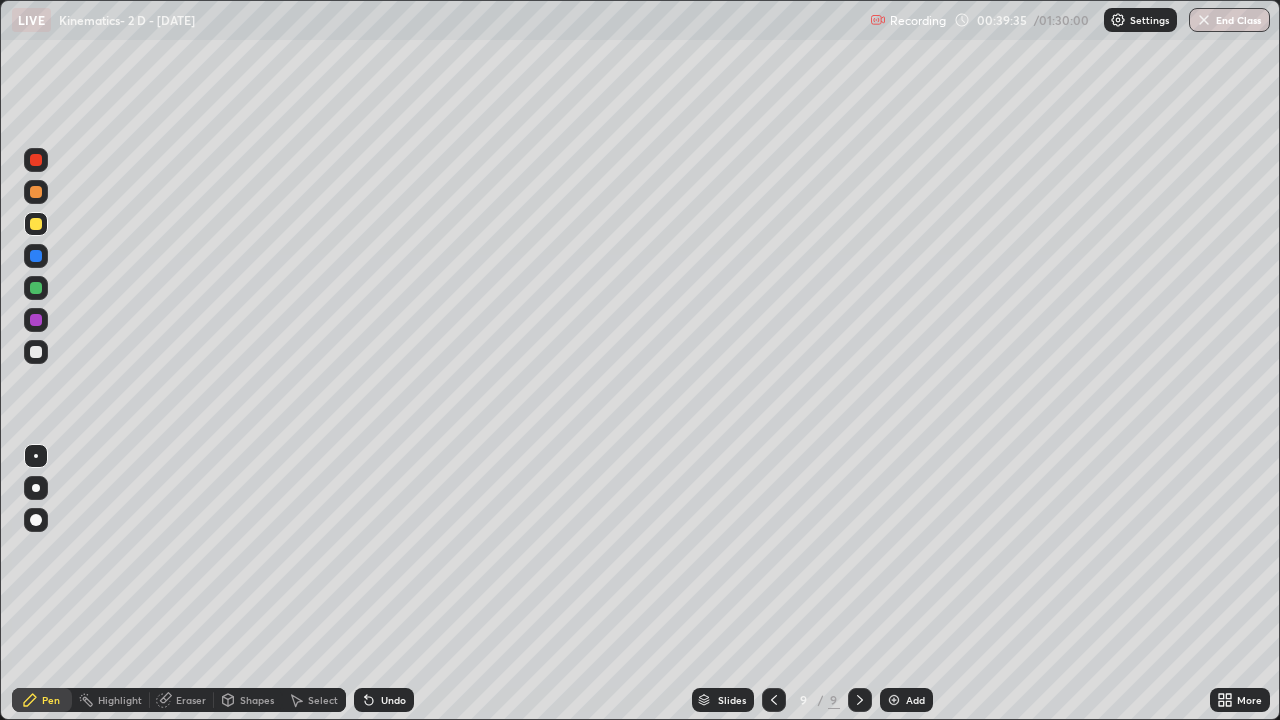 click on "Eraser" at bounding box center [191, 700] 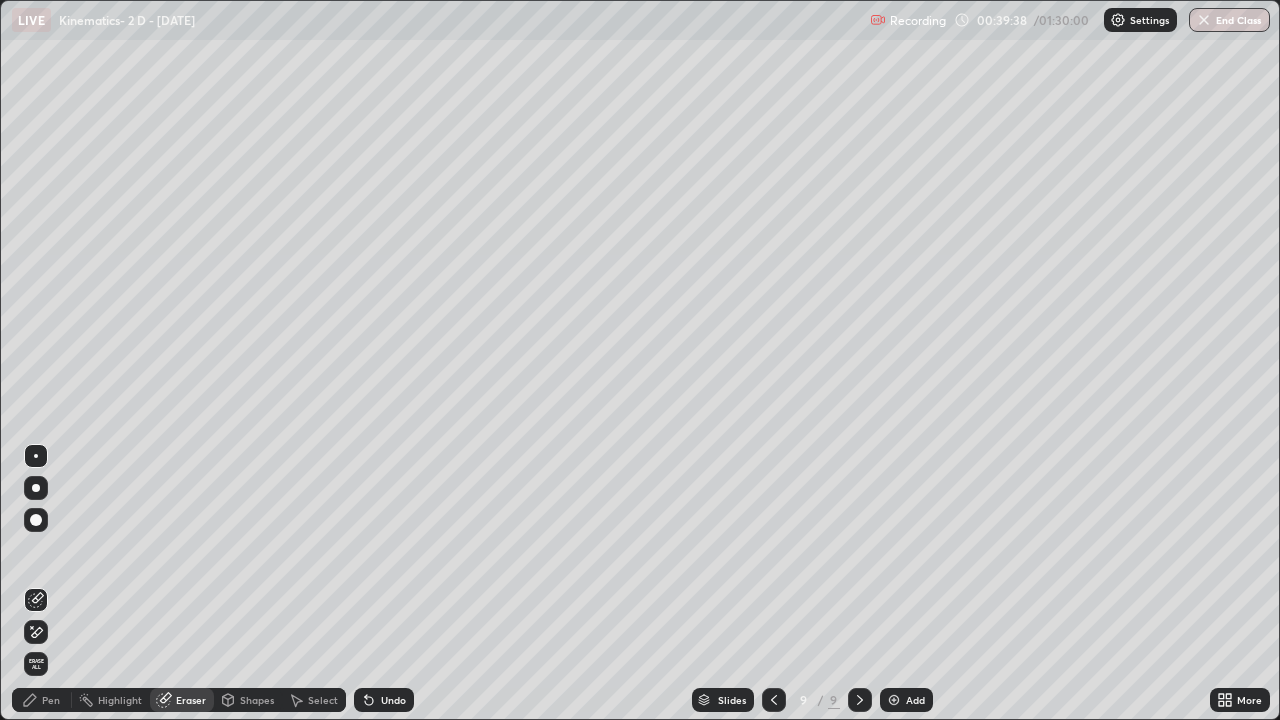 click on "Pen" at bounding box center [51, 700] 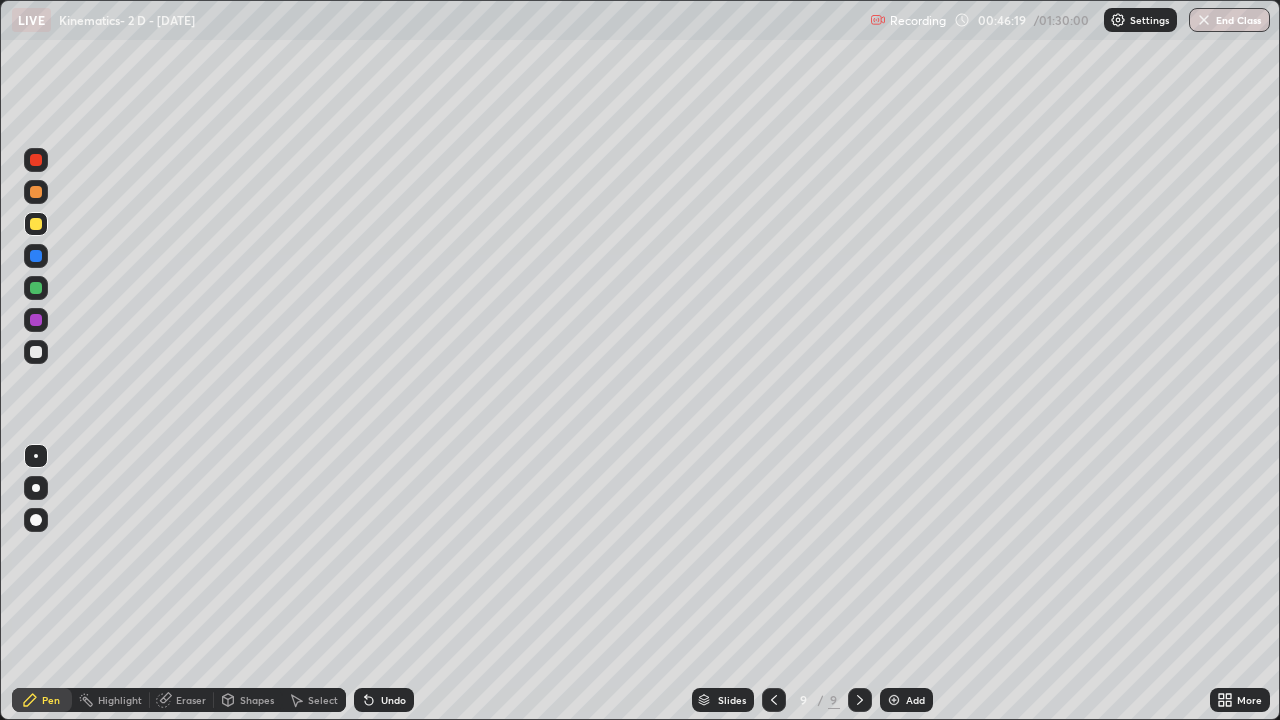 click at bounding box center [36, 352] 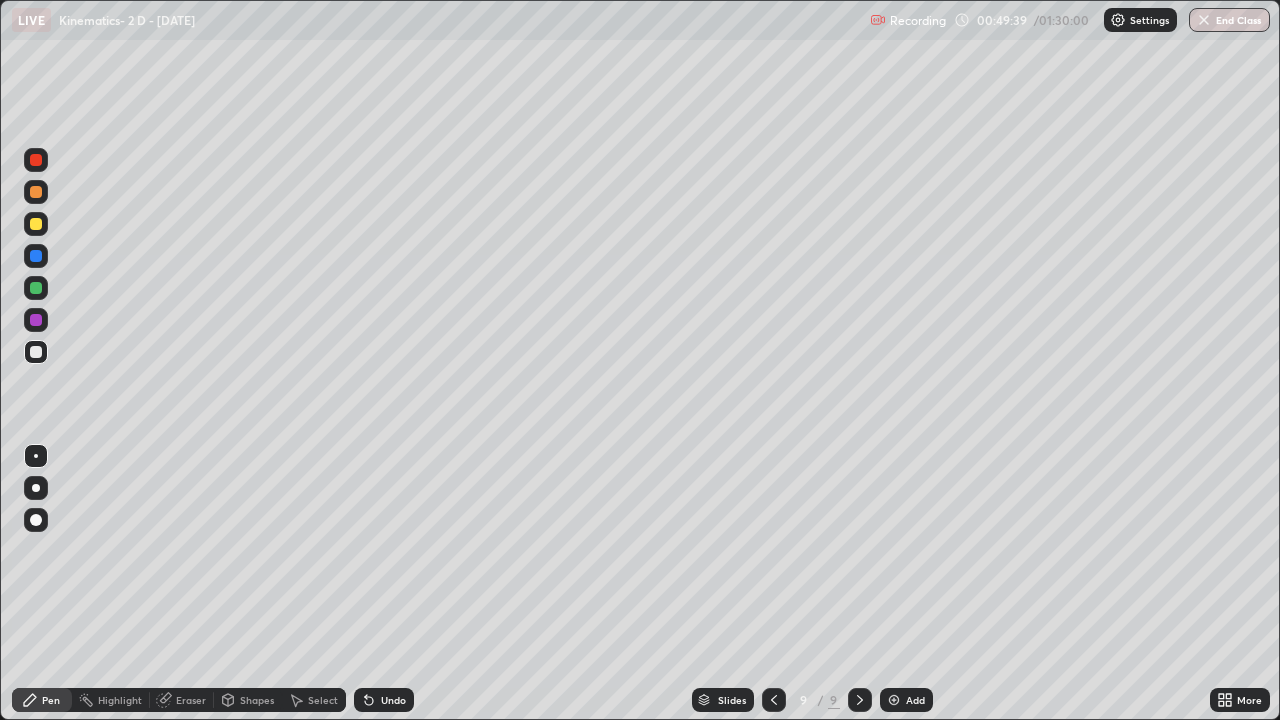 click at bounding box center (36, 224) 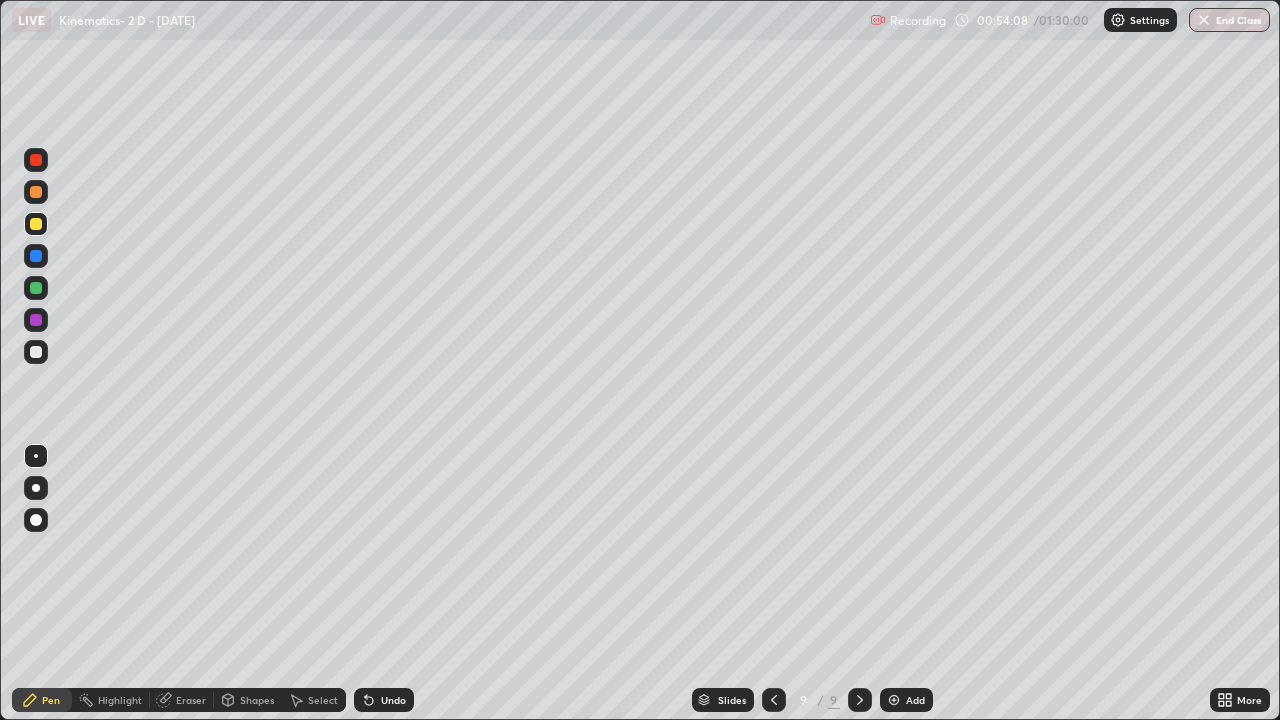 click at bounding box center [894, 700] 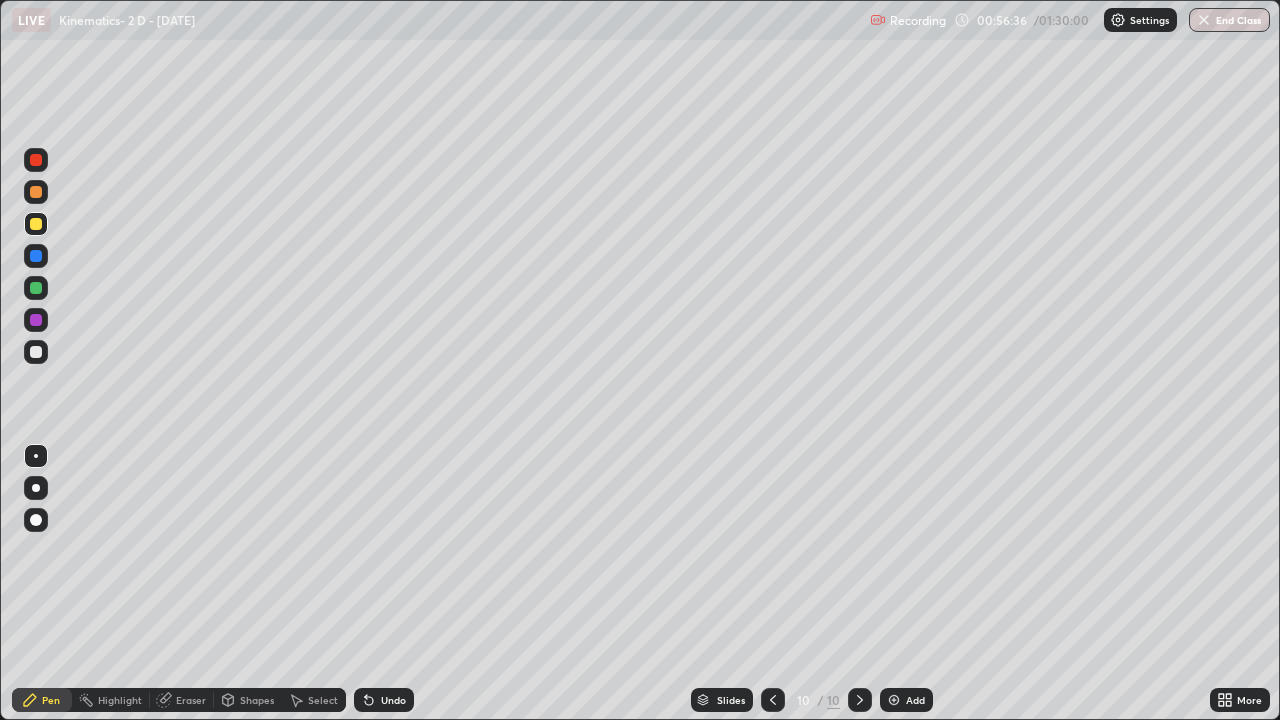 click 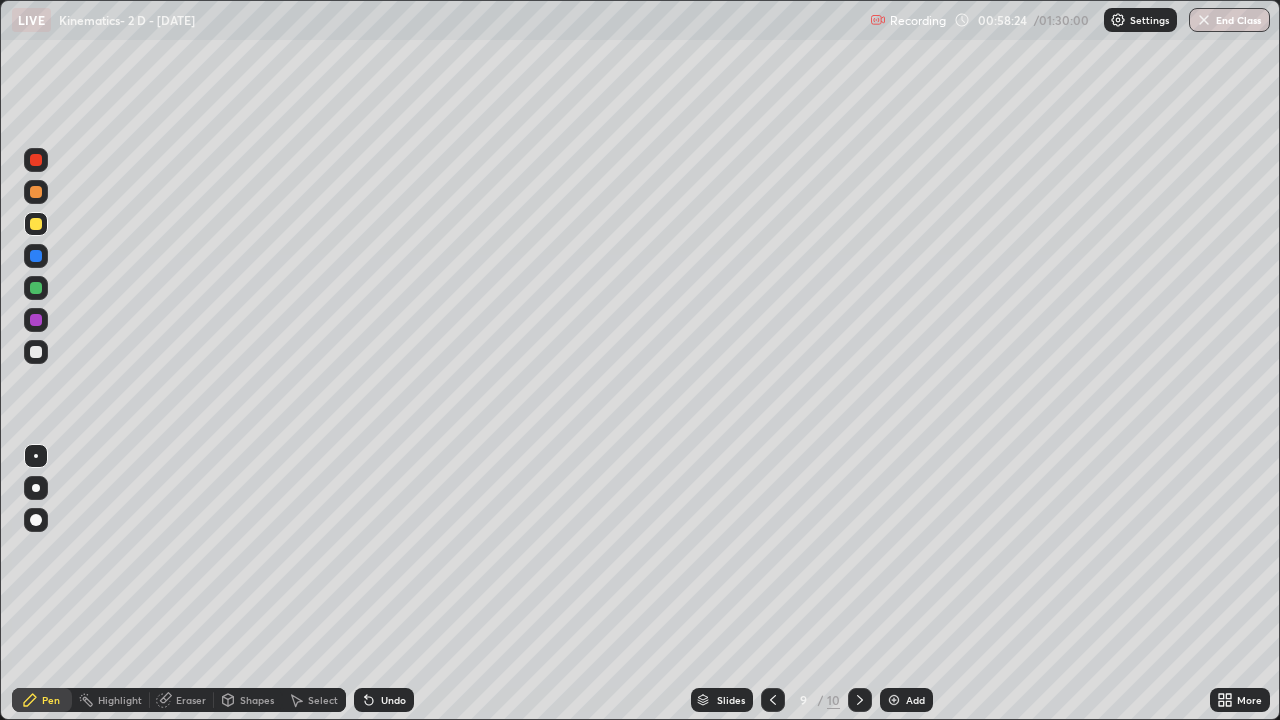 click at bounding box center [894, 700] 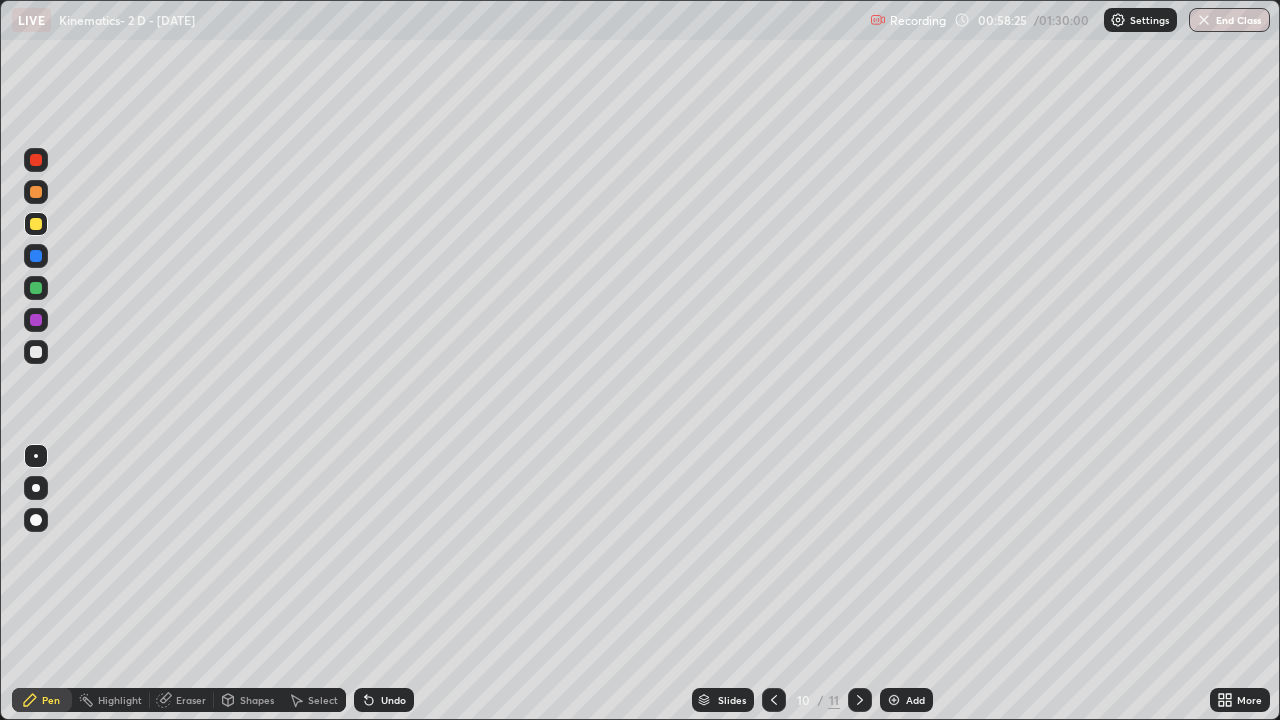 click at bounding box center (36, 224) 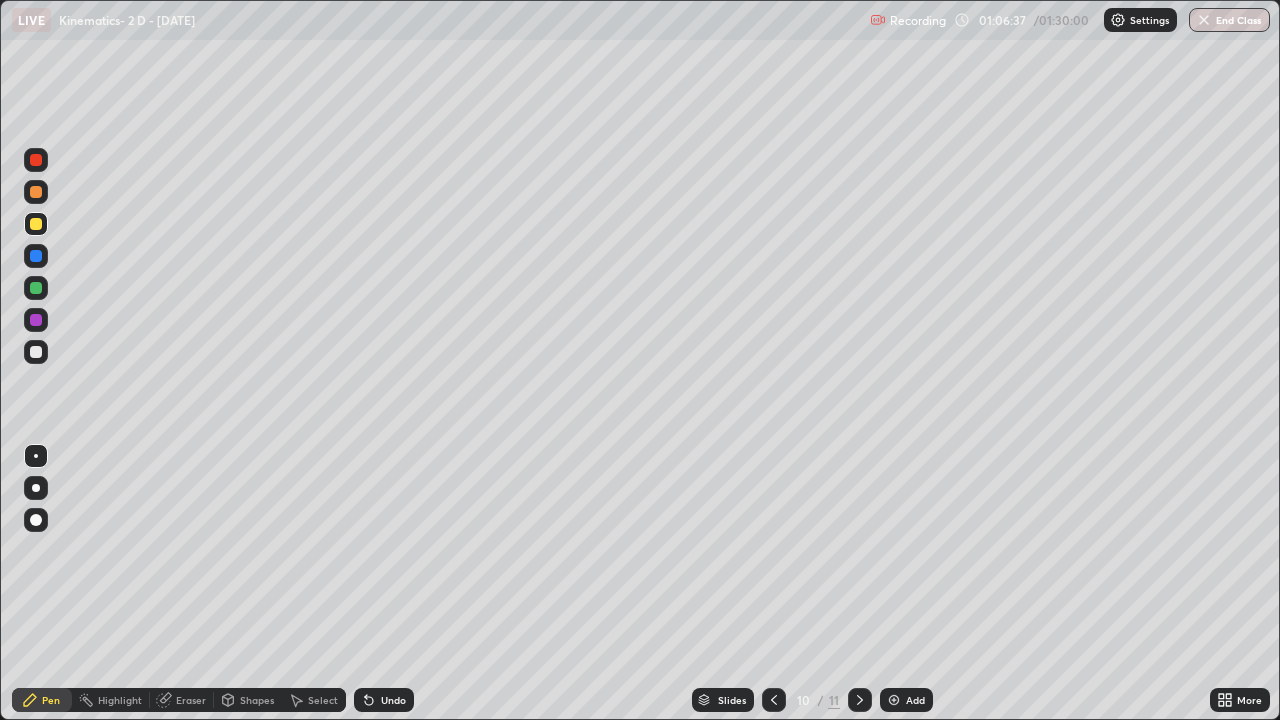 click at bounding box center (894, 700) 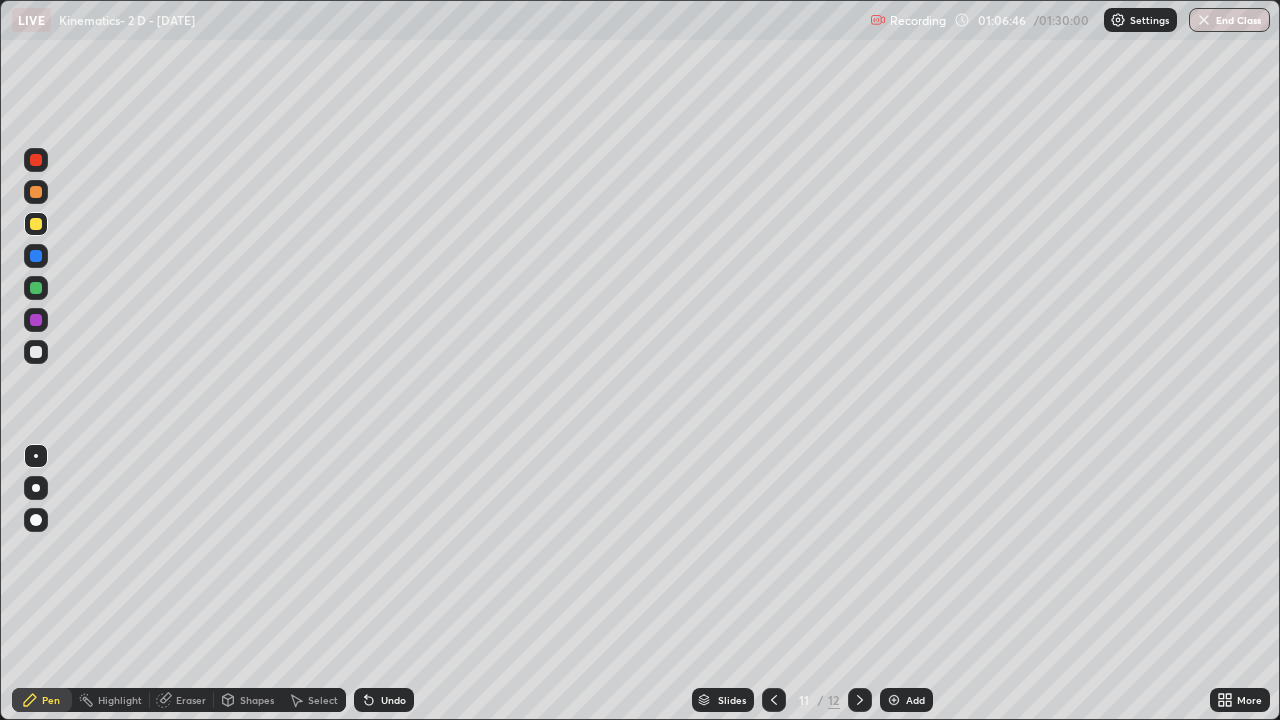 click at bounding box center (36, 224) 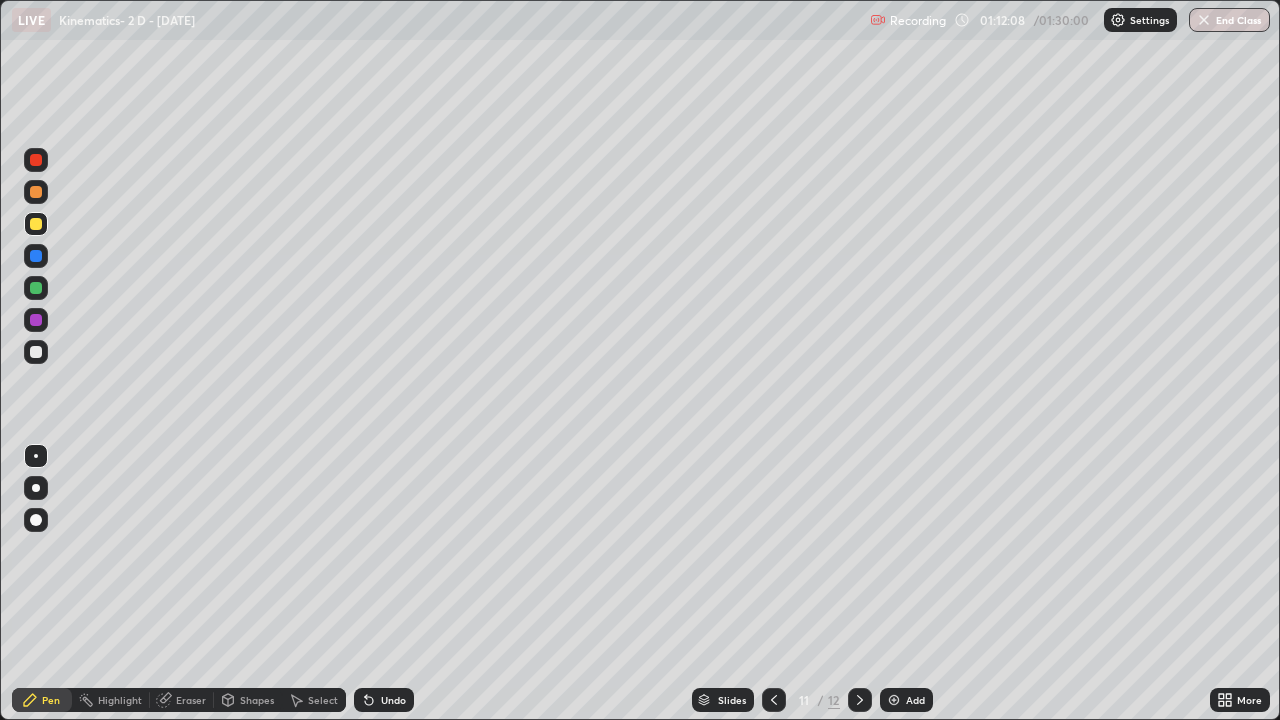 click at bounding box center (894, 700) 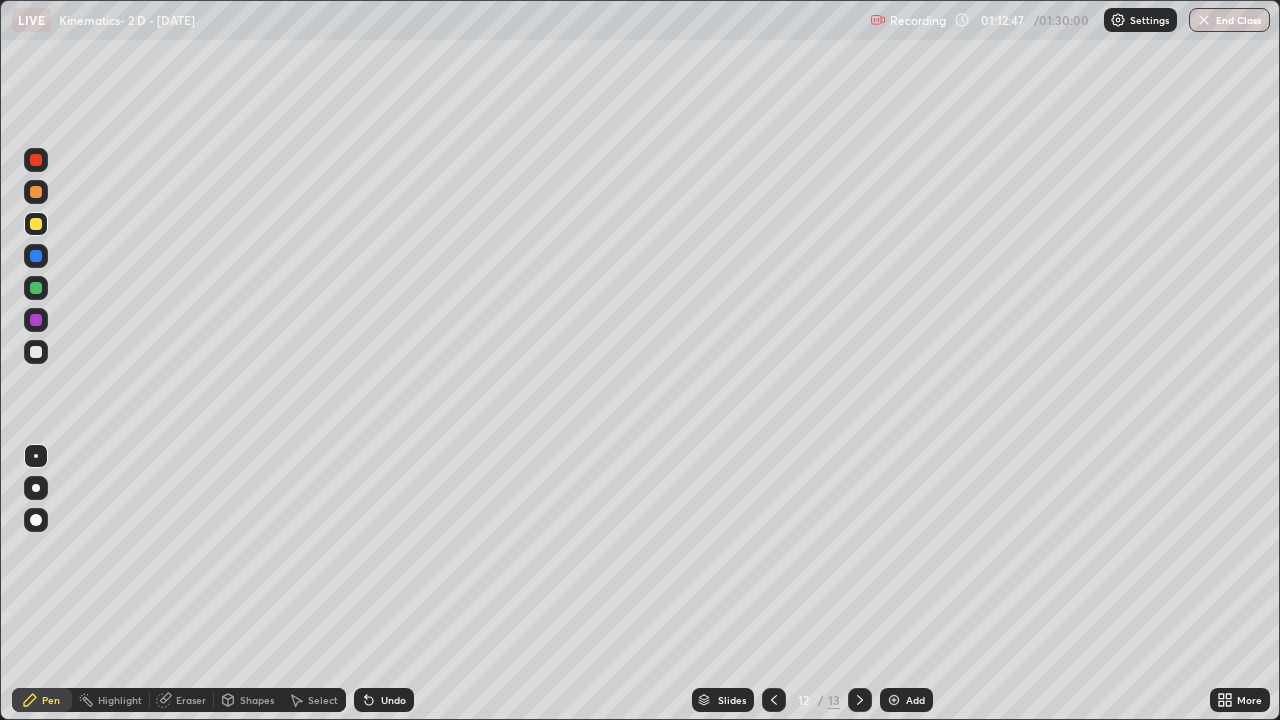 click at bounding box center (36, 224) 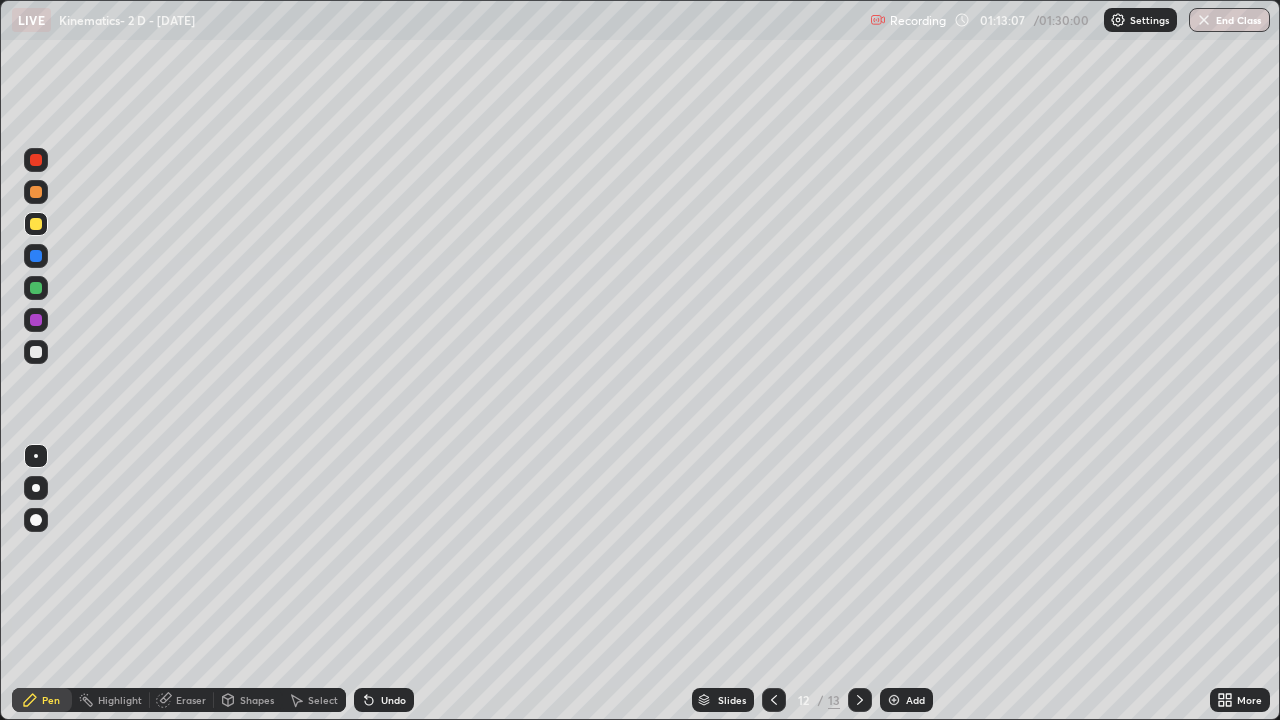 click at bounding box center [36, 224] 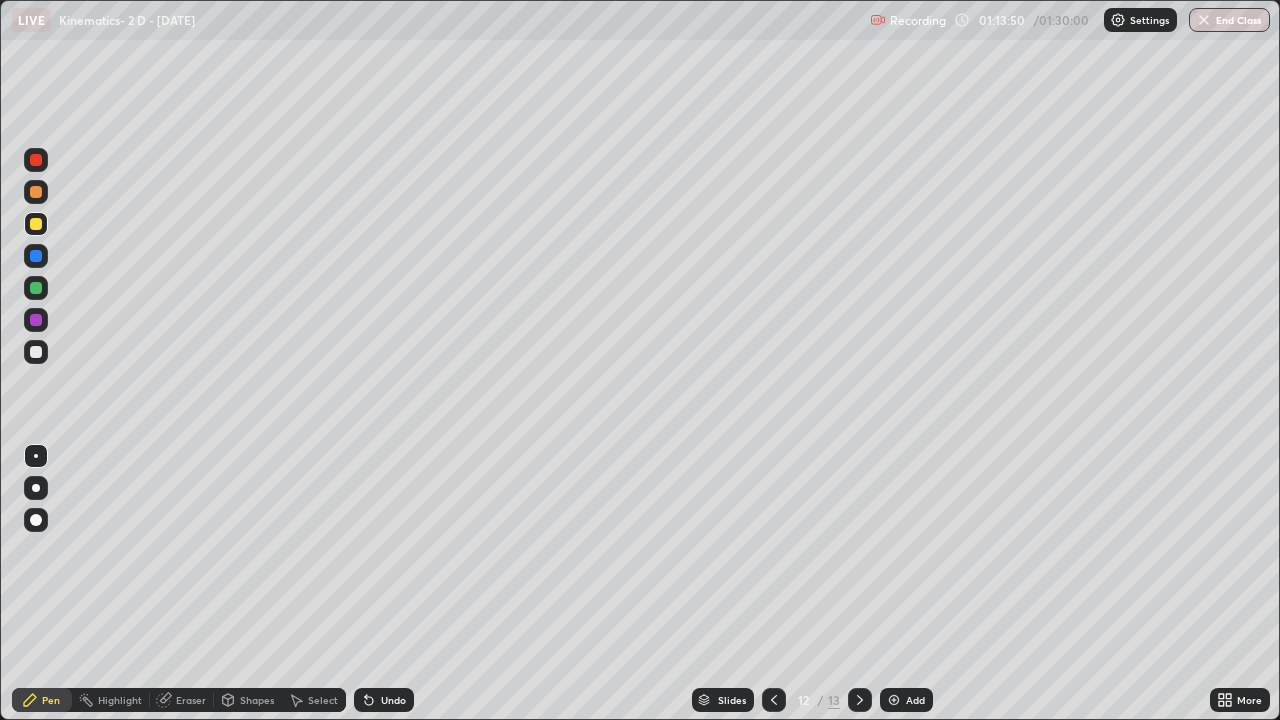 click at bounding box center [36, 352] 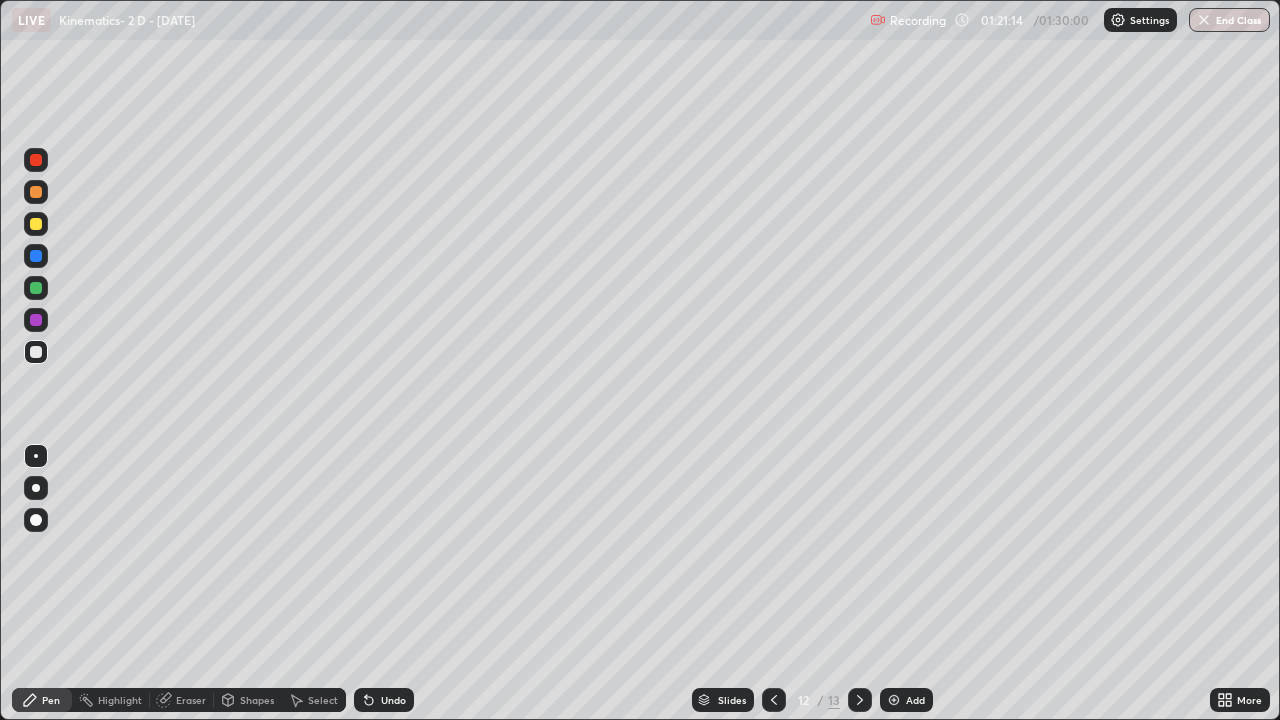 click 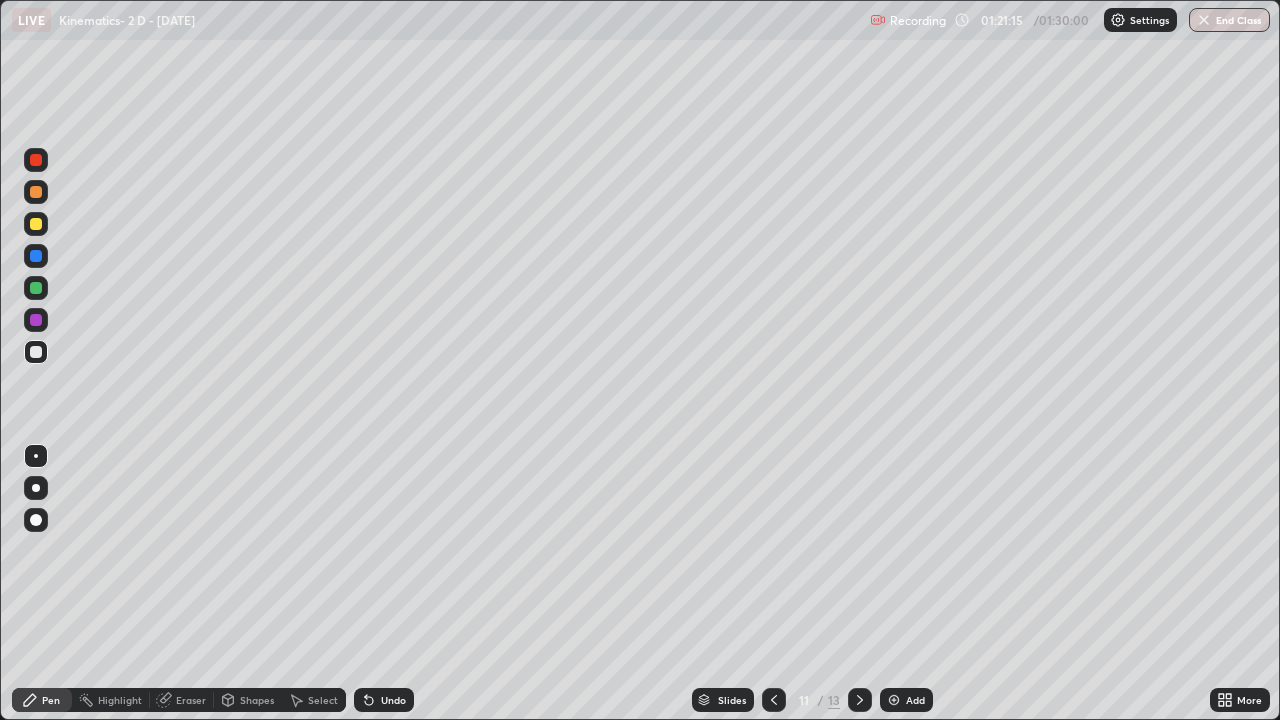click 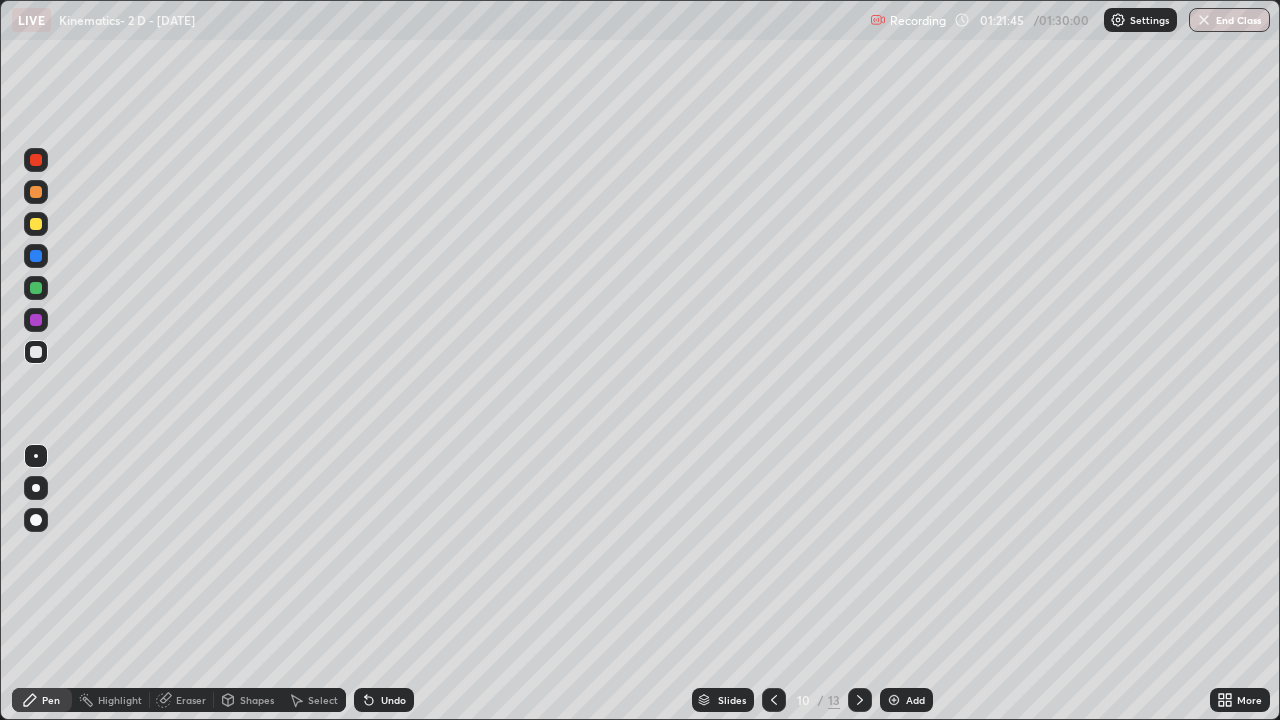 click on "End Class" at bounding box center (1229, 20) 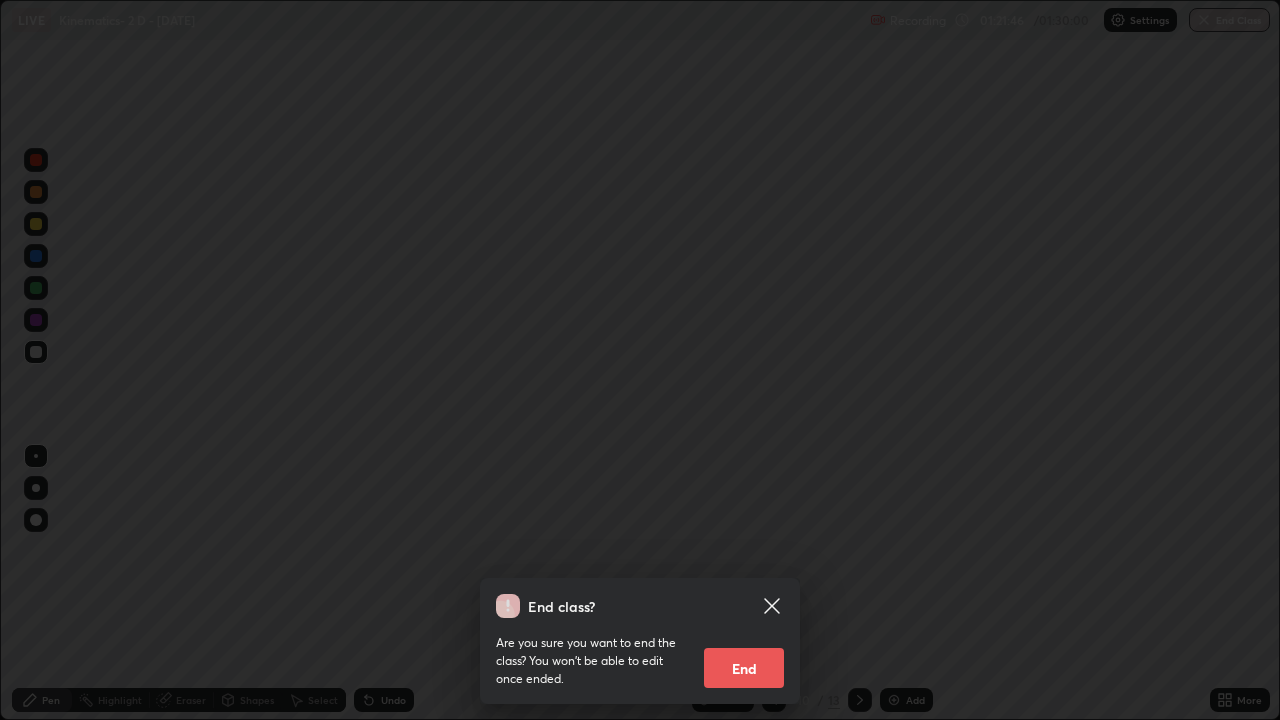 click on "End" at bounding box center [744, 668] 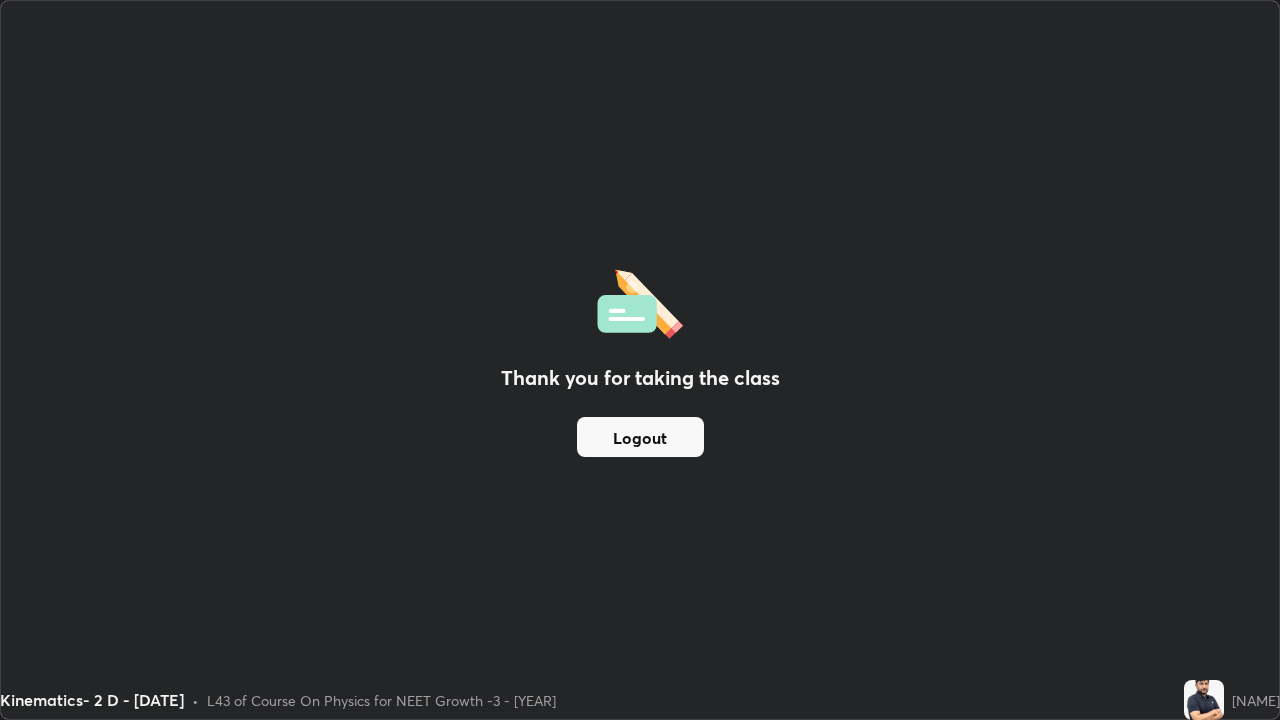 click on "Logout" at bounding box center [640, 437] 